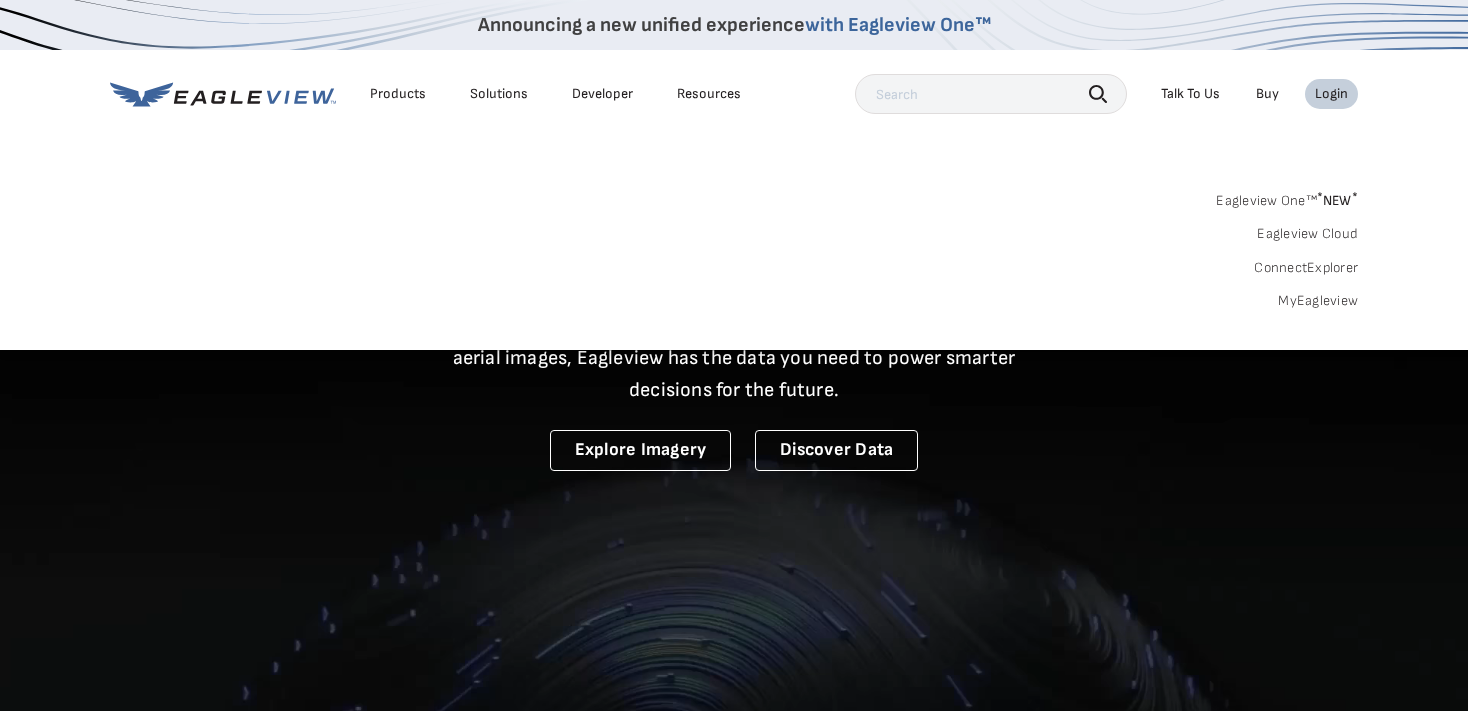 scroll, scrollTop: 0, scrollLeft: 0, axis: both 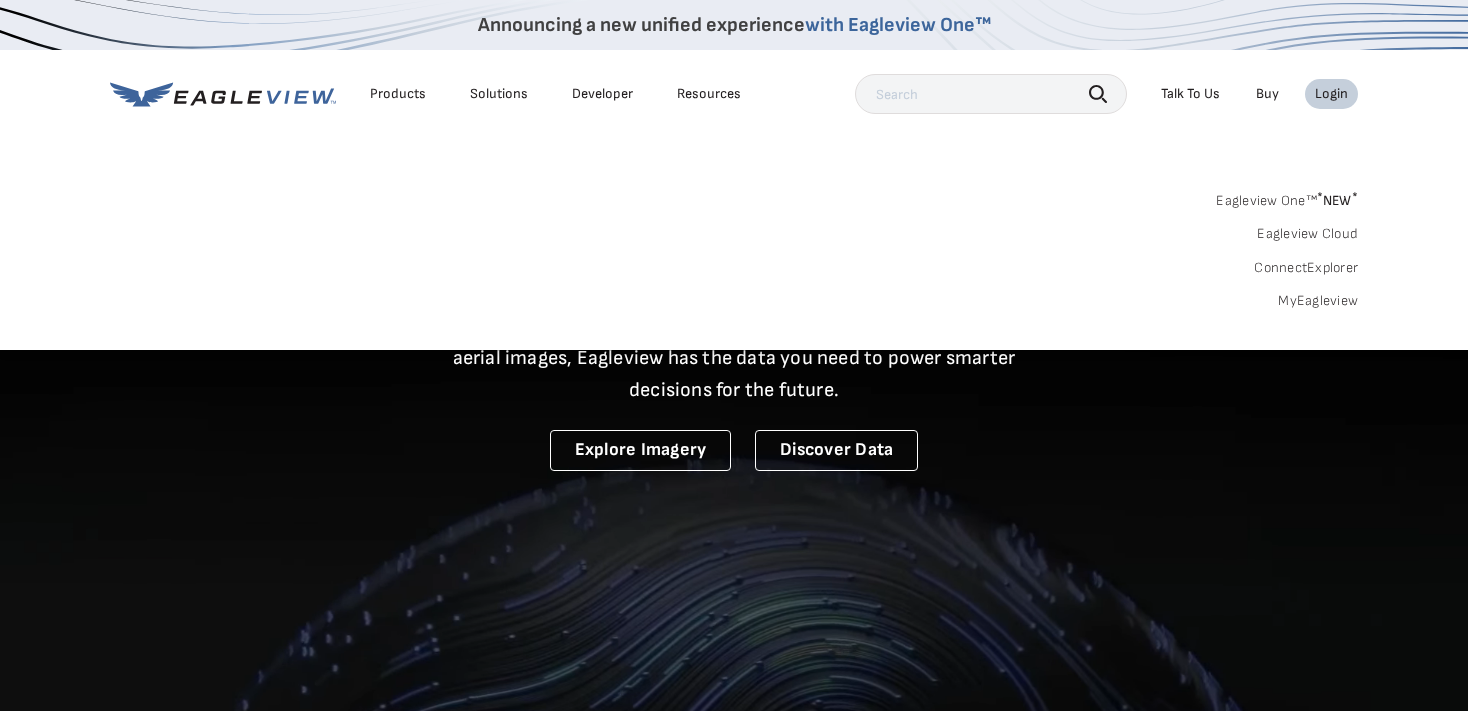 click on "Announcing a new unified experience  with Eagleview One™
Products
Solutions
Developer
Resources
Search
Talk To Us" at bounding box center [734, 175] 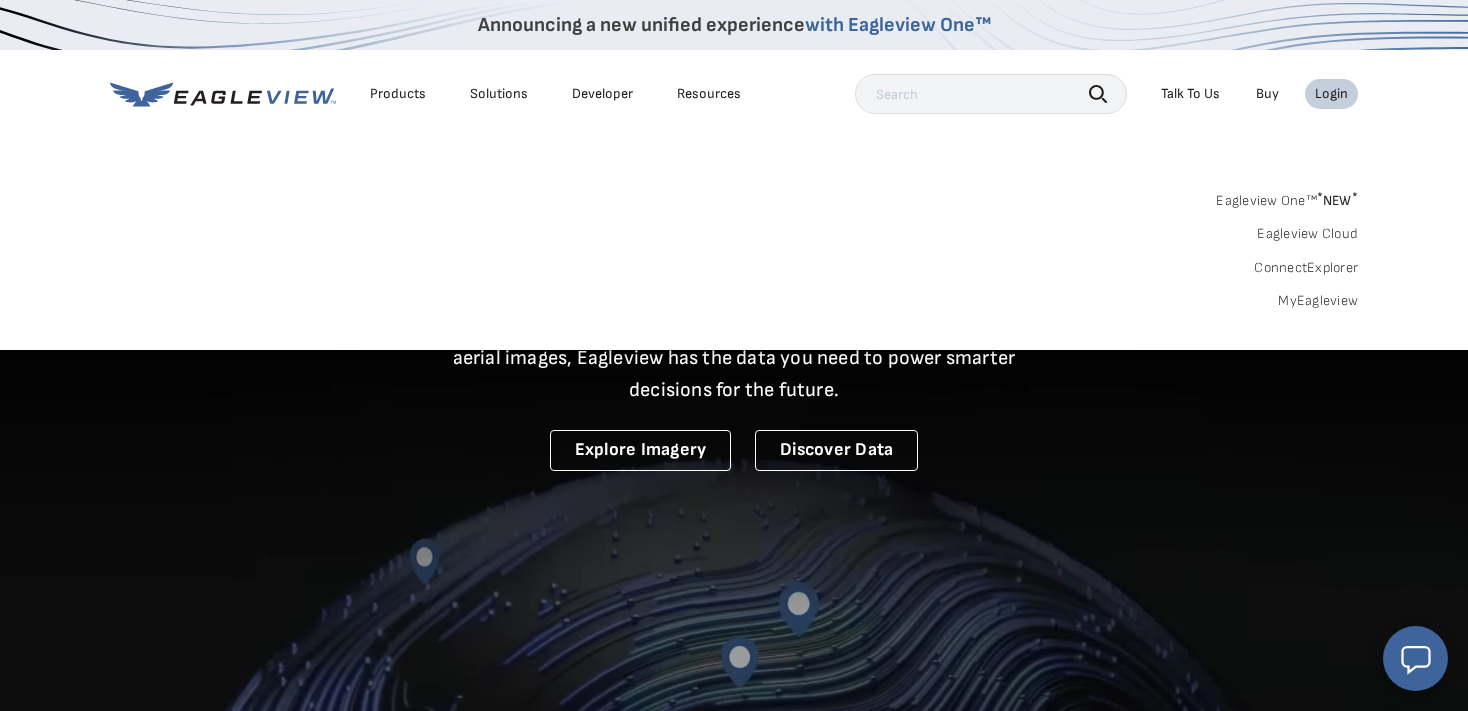 click on "Login" at bounding box center [1331, 94] 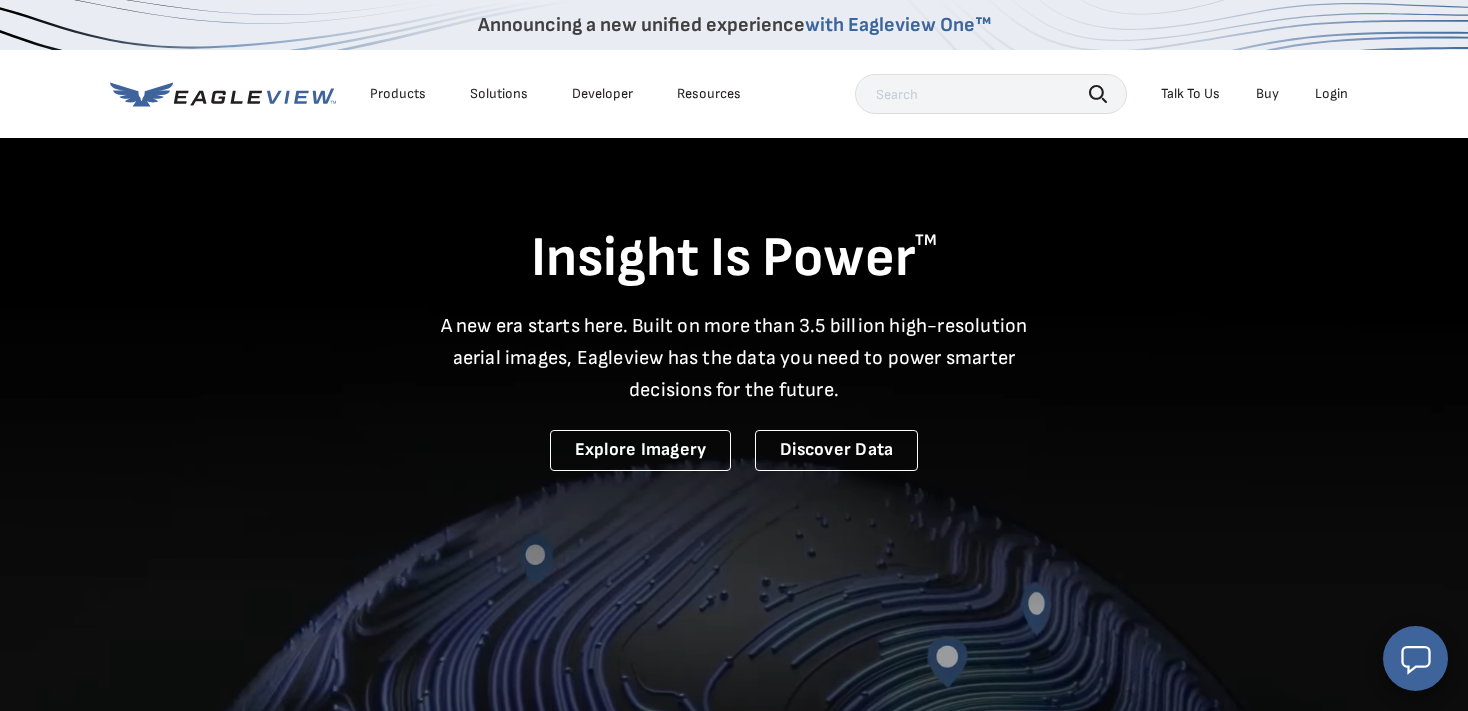 click on "Login" at bounding box center [1331, 94] 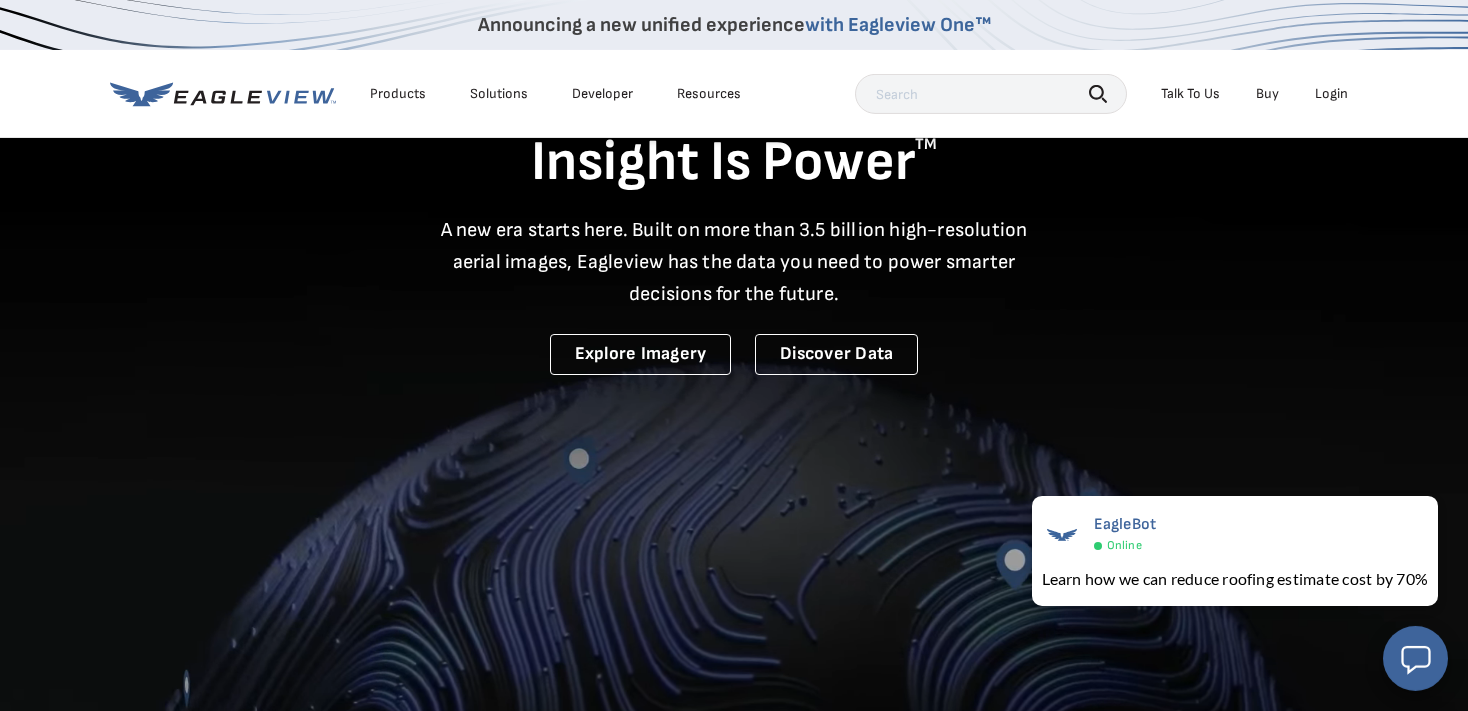scroll, scrollTop: 105, scrollLeft: 0, axis: vertical 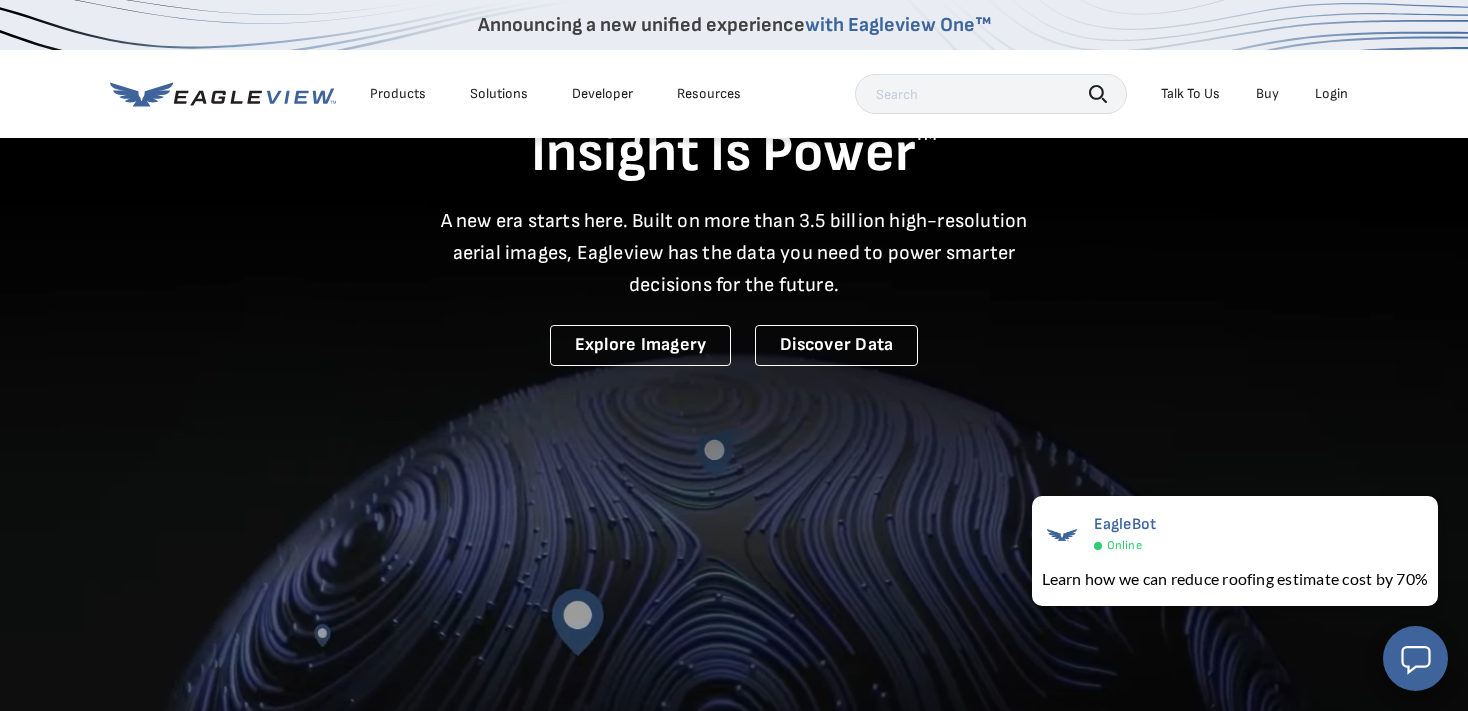 click on "Login" at bounding box center (1331, 94) 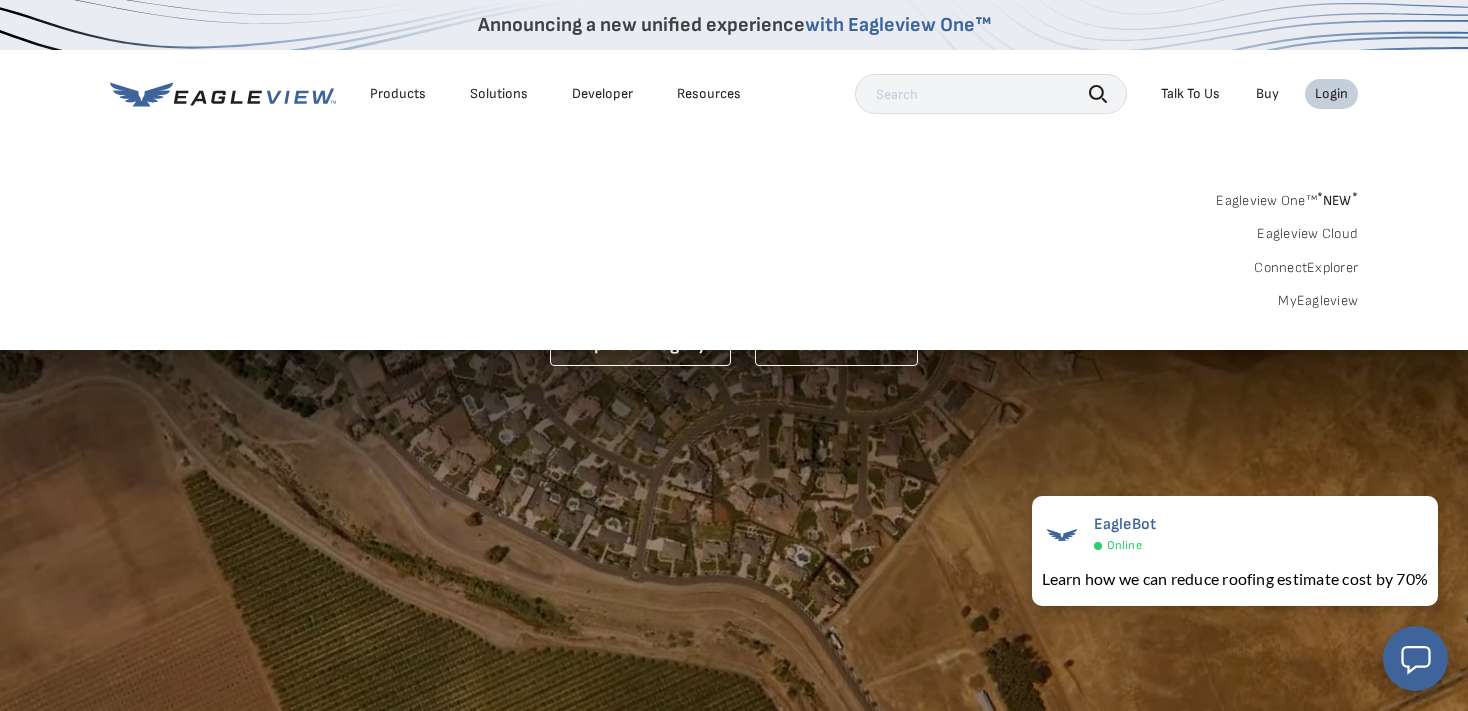 click on "MyEagleview" at bounding box center (1318, 301) 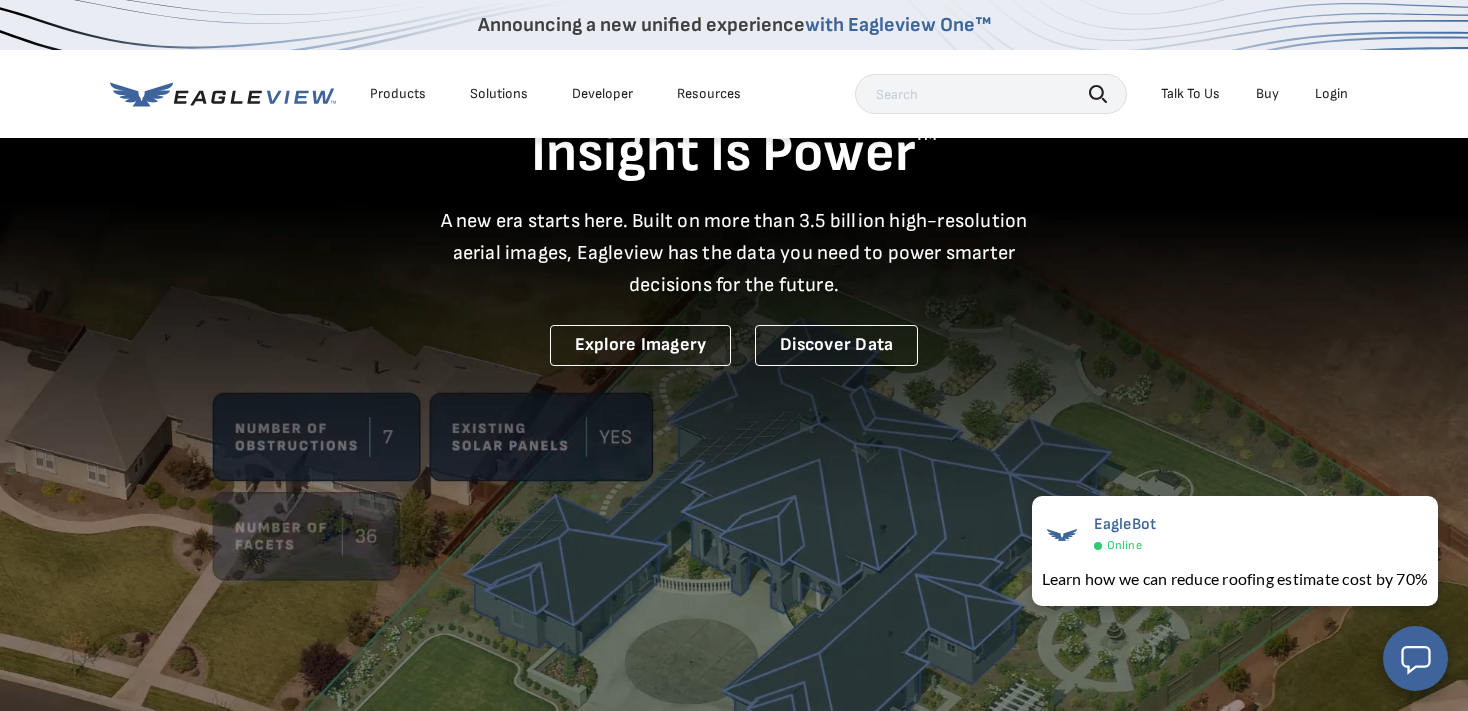 click on "Login" at bounding box center (1331, 94) 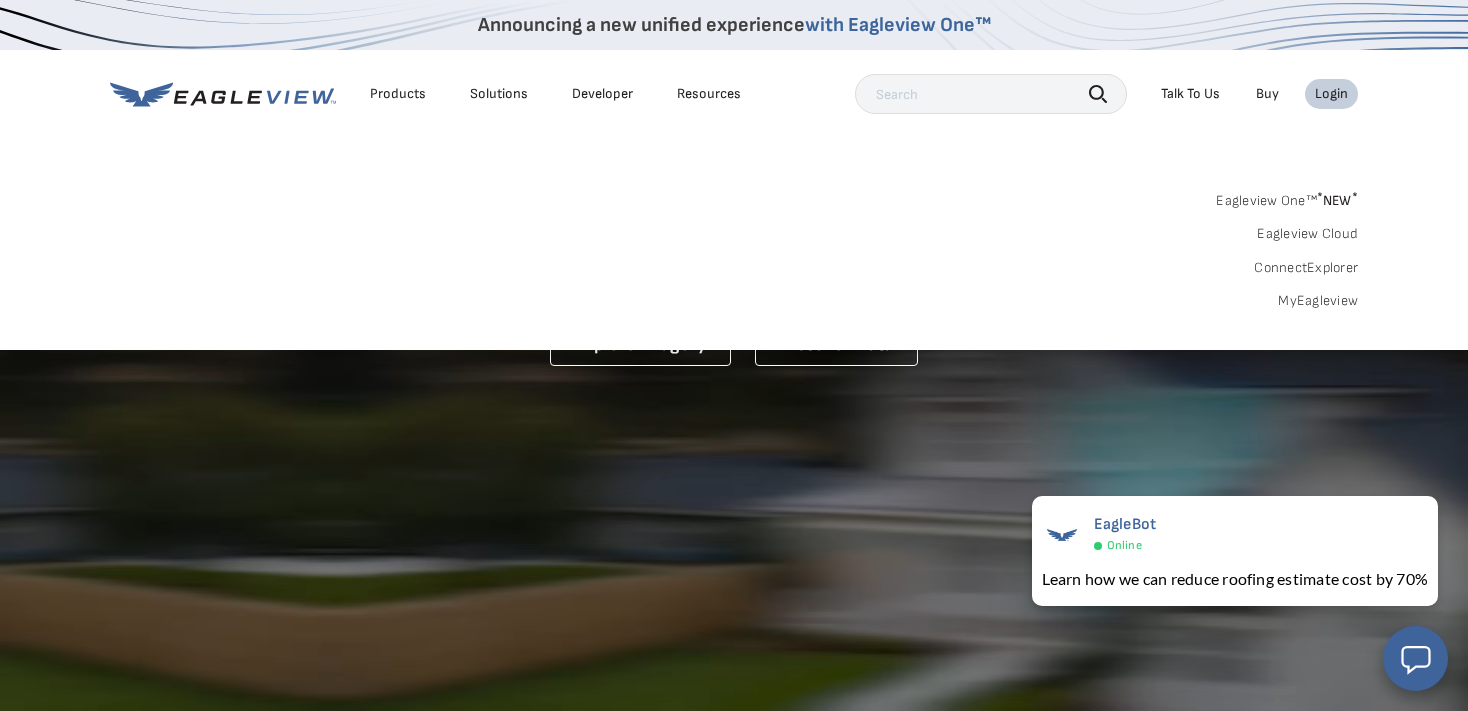 click on "MyEagleview" at bounding box center (1318, 301) 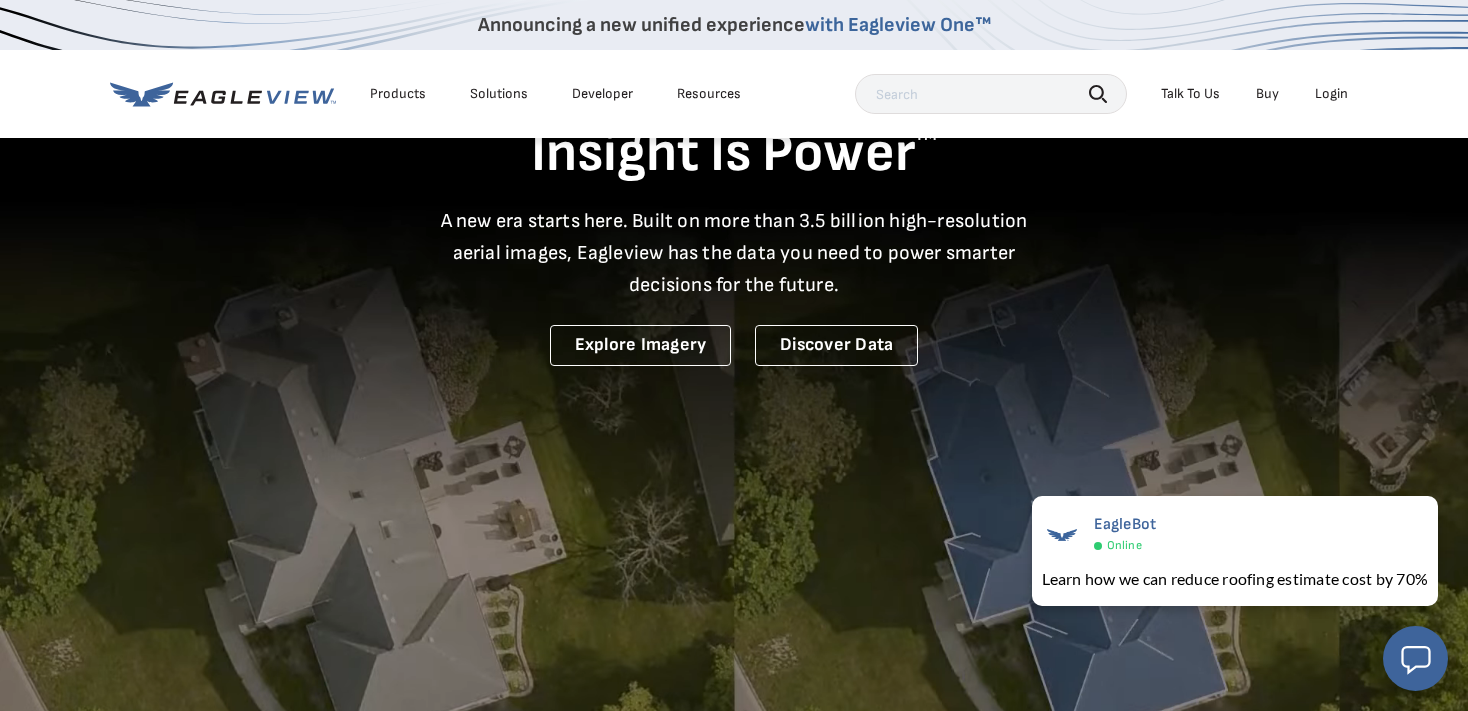 click on "Login" at bounding box center [1331, 94] 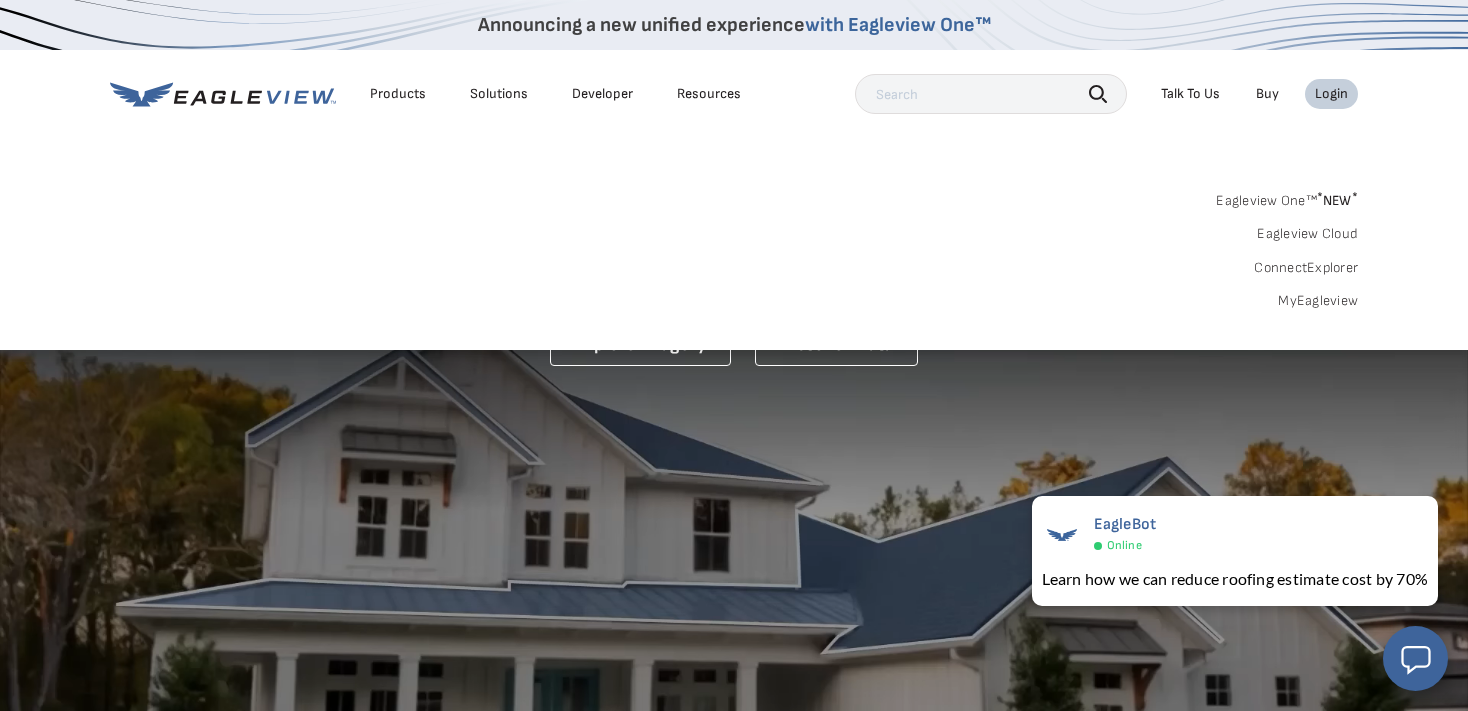 click on "MyEagleview" at bounding box center (1318, 301) 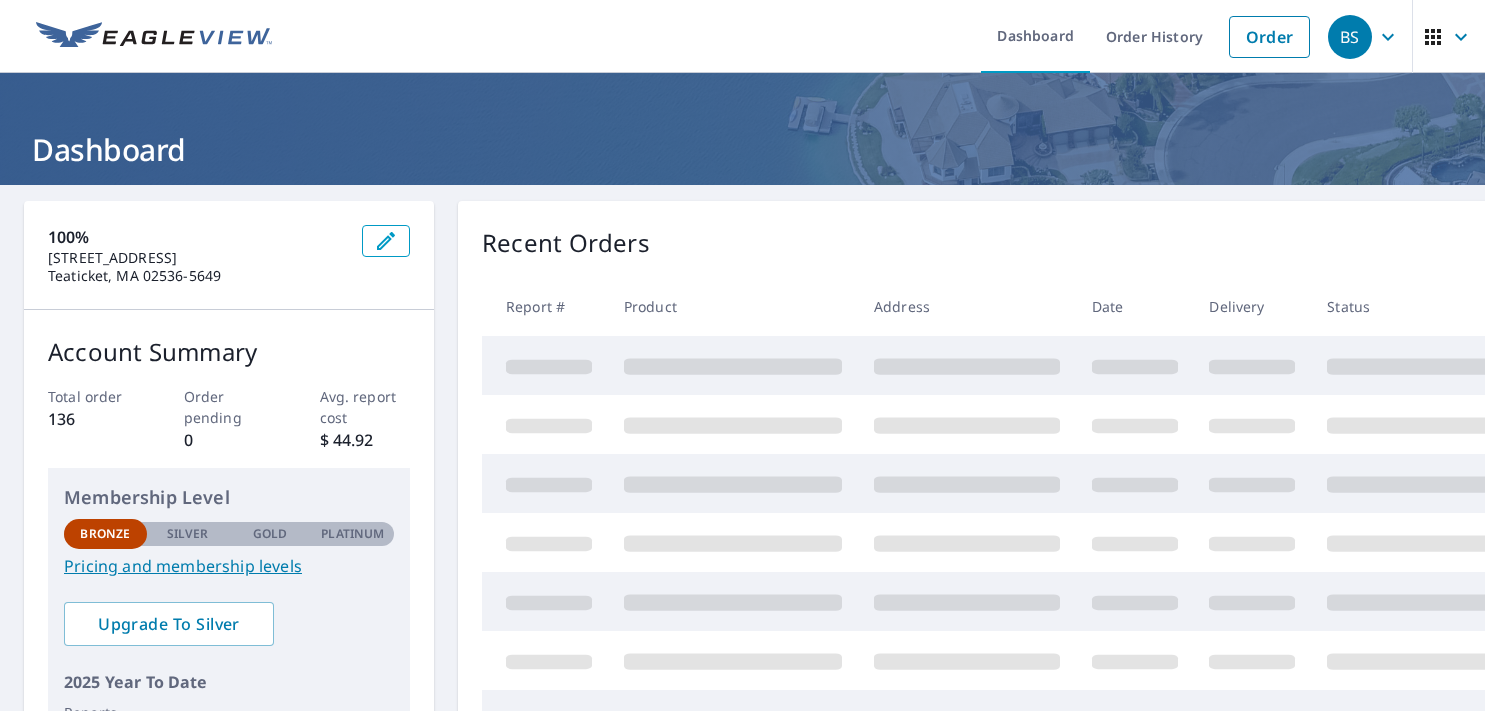 scroll, scrollTop: 0, scrollLeft: 0, axis: both 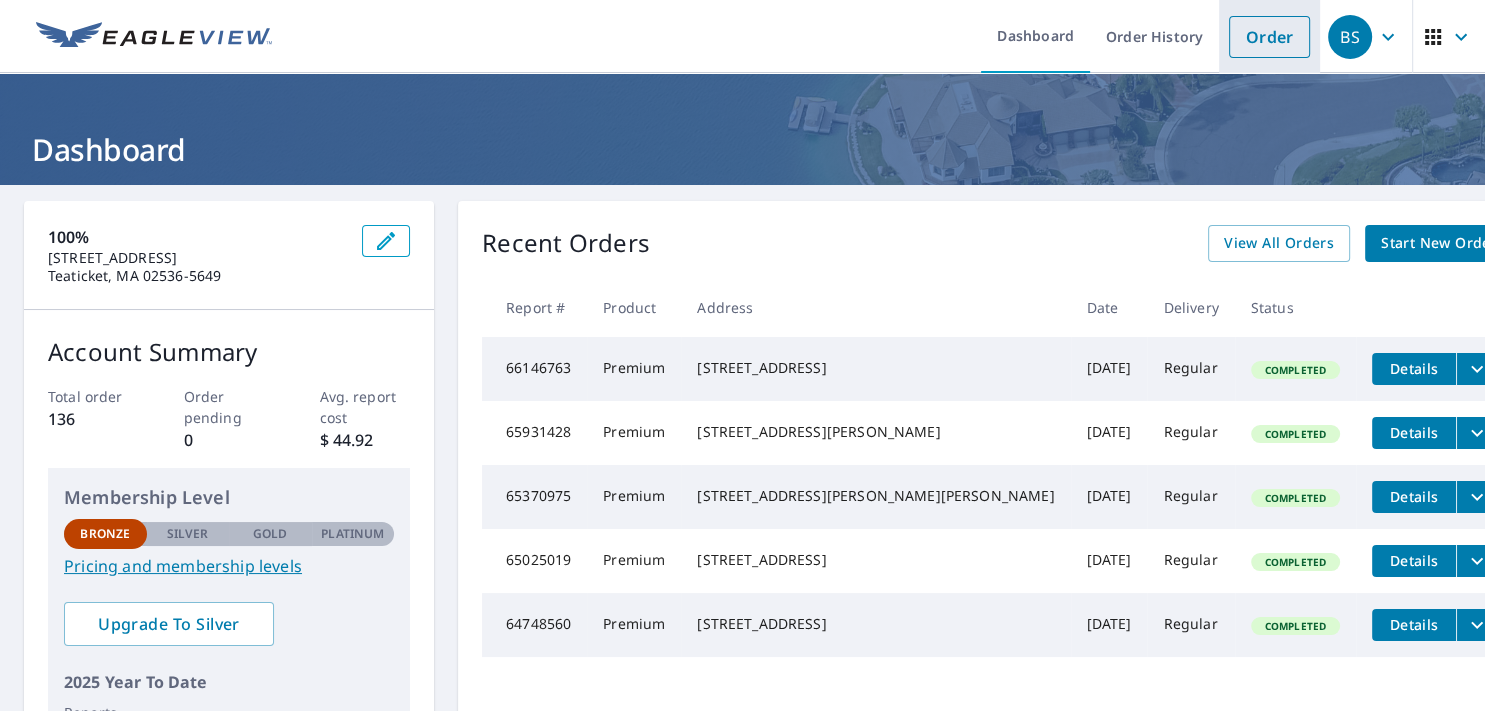 click on "Order" at bounding box center [1269, 37] 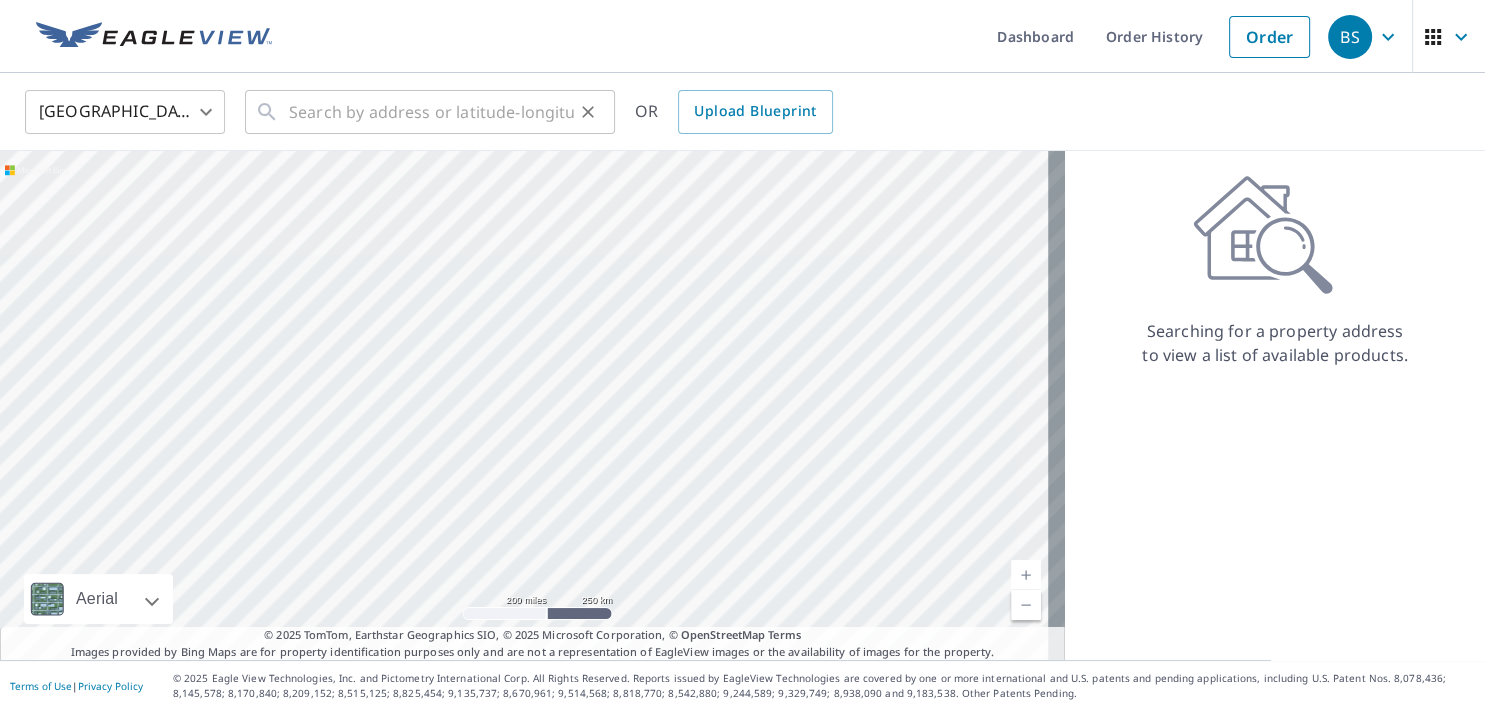 click 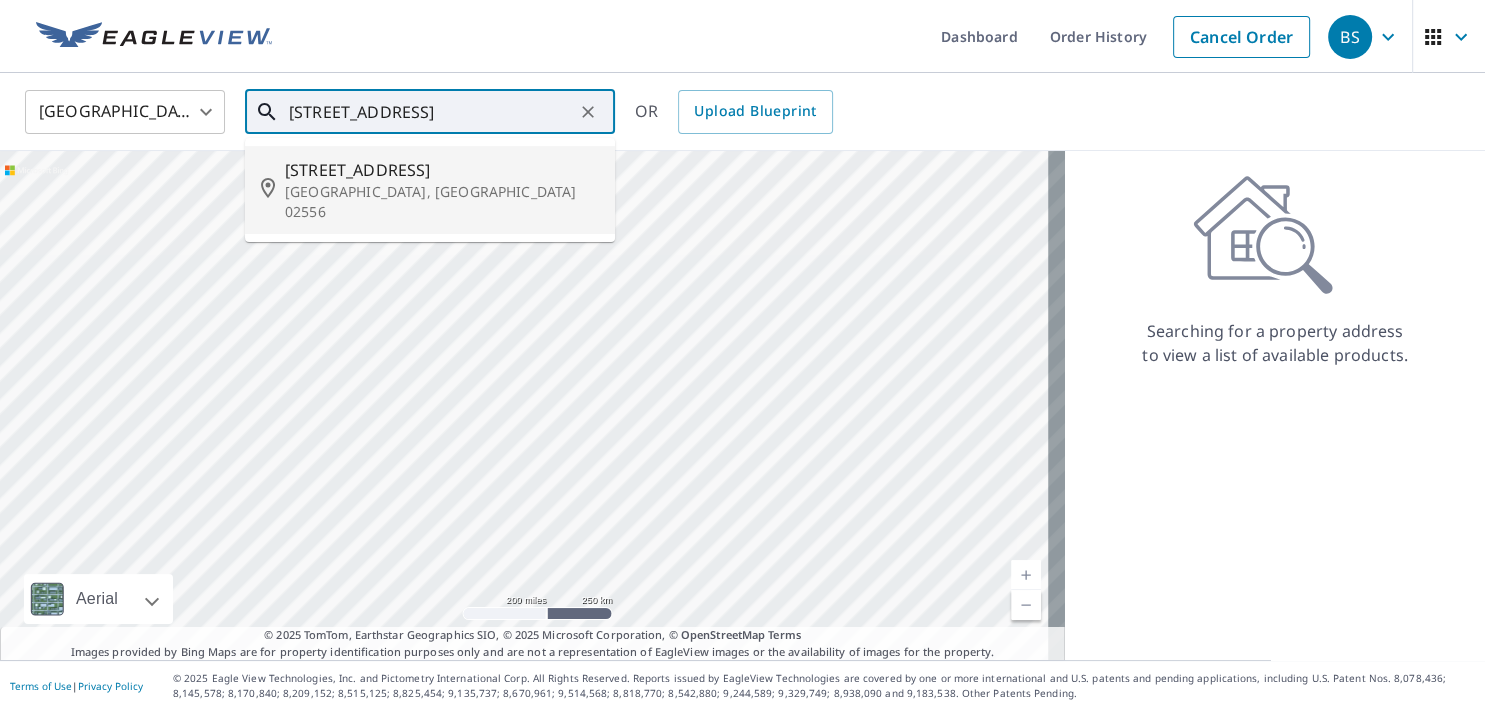 type on "42 Nauset Ave East" 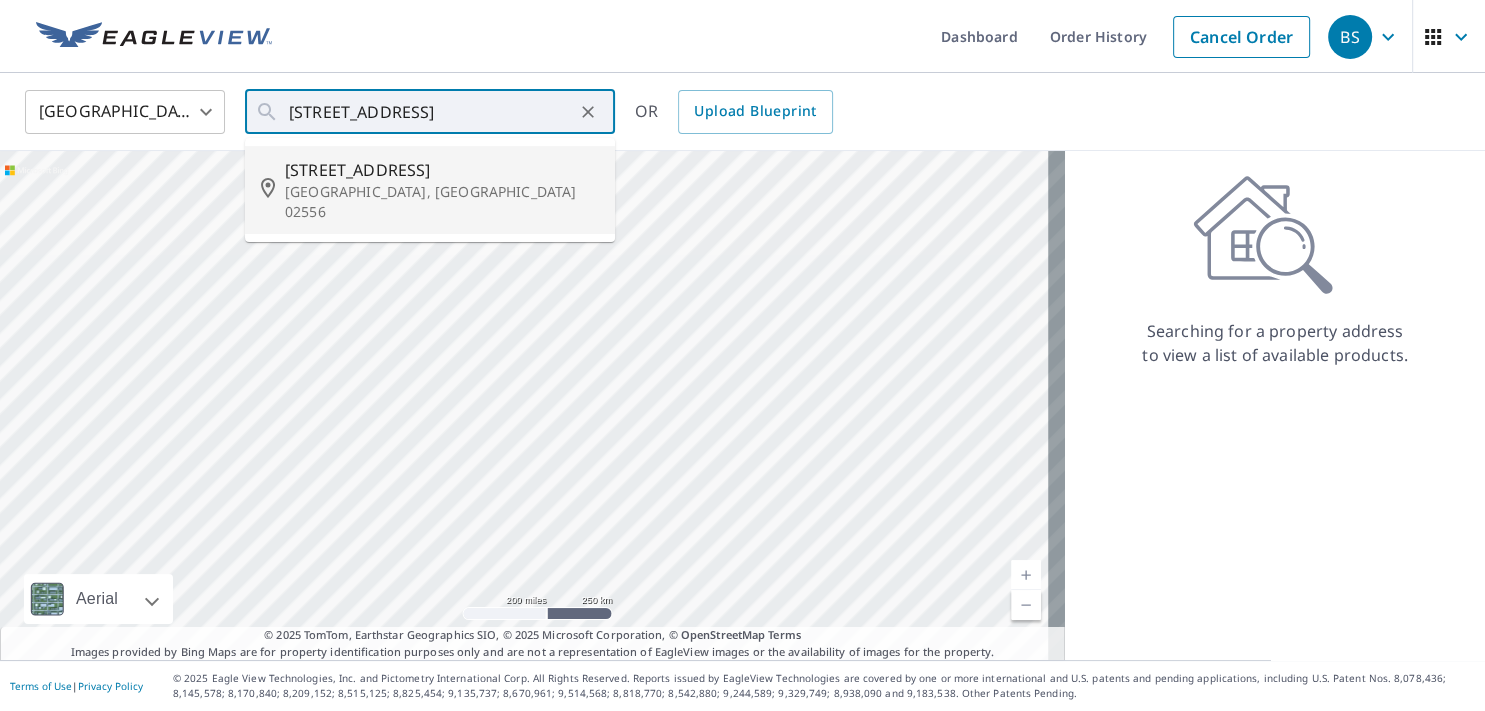 click on "Dashboard Order History Cancel Order" at bounding box center [802, 36] 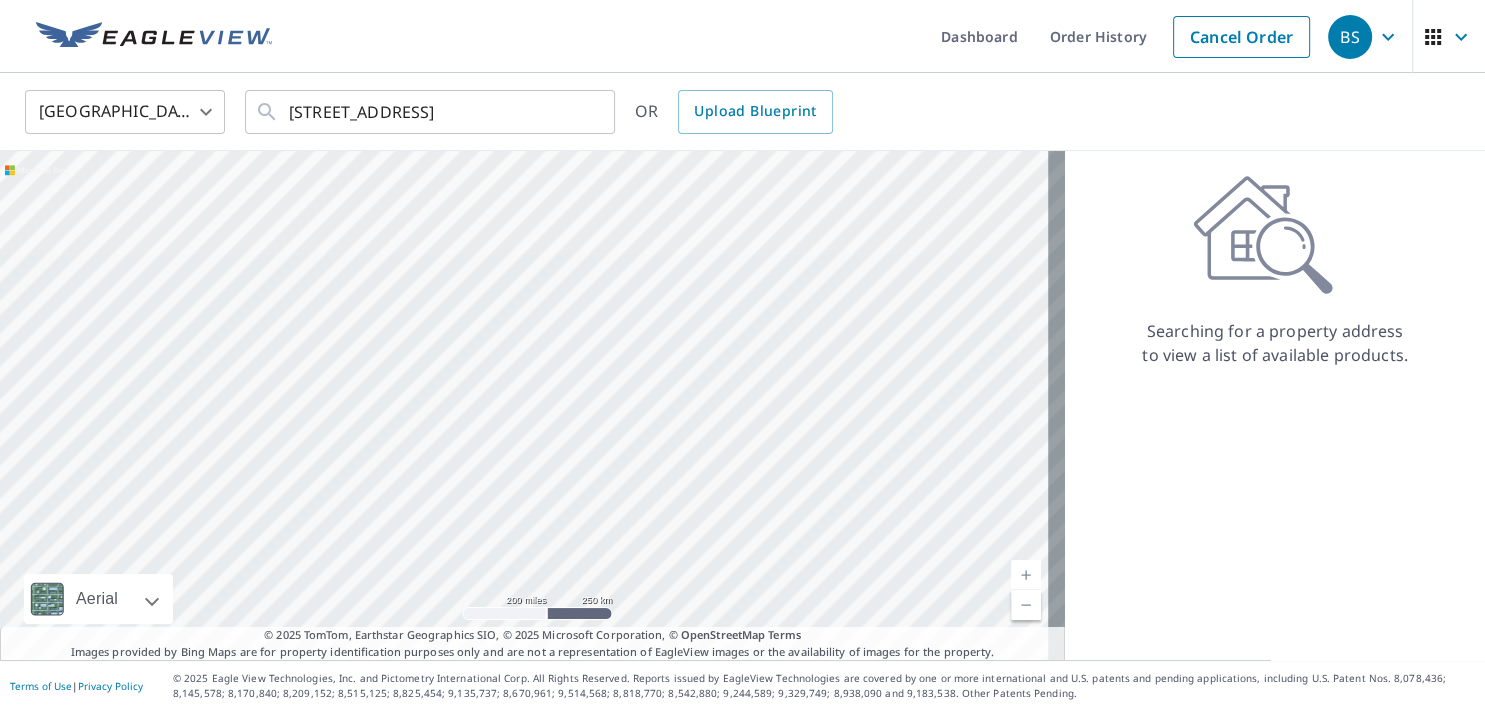 click on "BS BS
Dashboard Order History Cancel Order BS United States US ​ 42 Nauset Ave East ​ OR Upload Blueprint Aerial Road A standard road map Aerial A detailed look from above Labels Labels 200 miles 250 km © 2025 TomTom, Earthstar Geographics  SIO, © 2025 Microsoft Corporation Terms © 2025 TomTom, Earthstar Geographics SIO, © 2025 Microsoft Corporation, ©   OpenStreetMap   Terms Images provided by Bing Maps are for property identification purposes only and are not a representation of EagleView images or the availability of images for the property. Searching for a property address to view a list of available products. Terms of Use  |  Privacy Policy © 2025 Eagle View Technologies, Inc. and Pictometry International Corp. All Rights Reserved. Reports issued by EagleView Technologies are covered by   one or more international and U.S. patents and pending applications, including U.S. Patent Nos. 8,078,436; 8,145,578; 8,170,840; 8,209,152;" at bounding box center [742, 355] 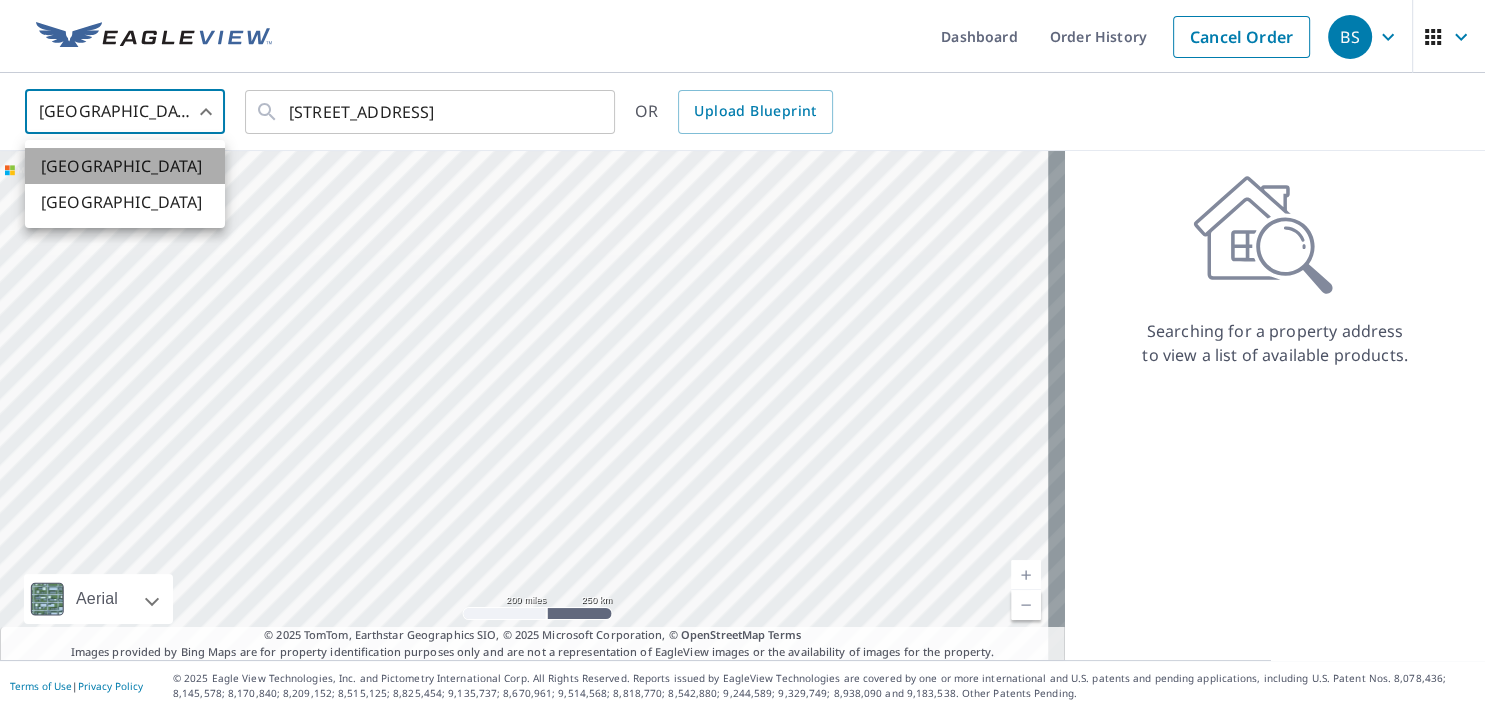 click on "[GEOGRAPHIC_DATA]" at bounding box center (125, 166) 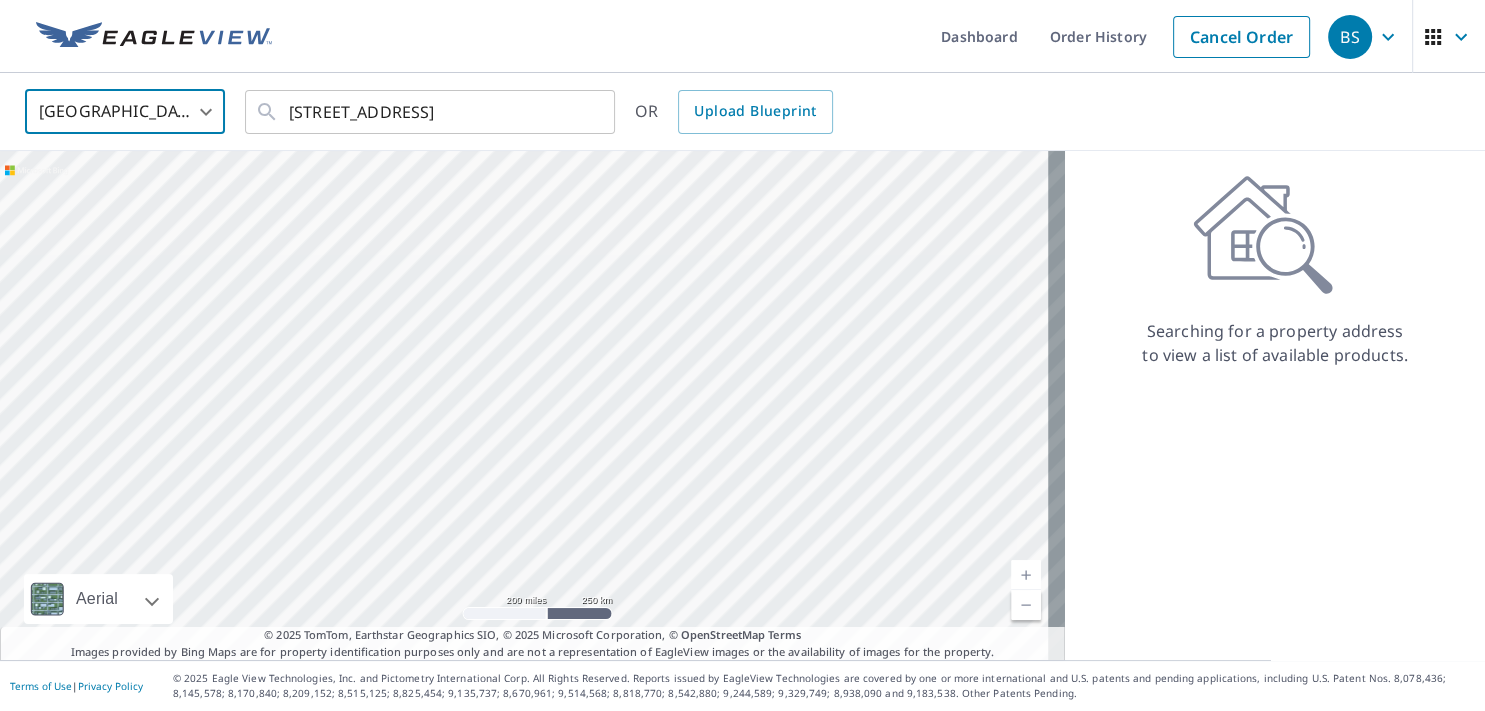 click 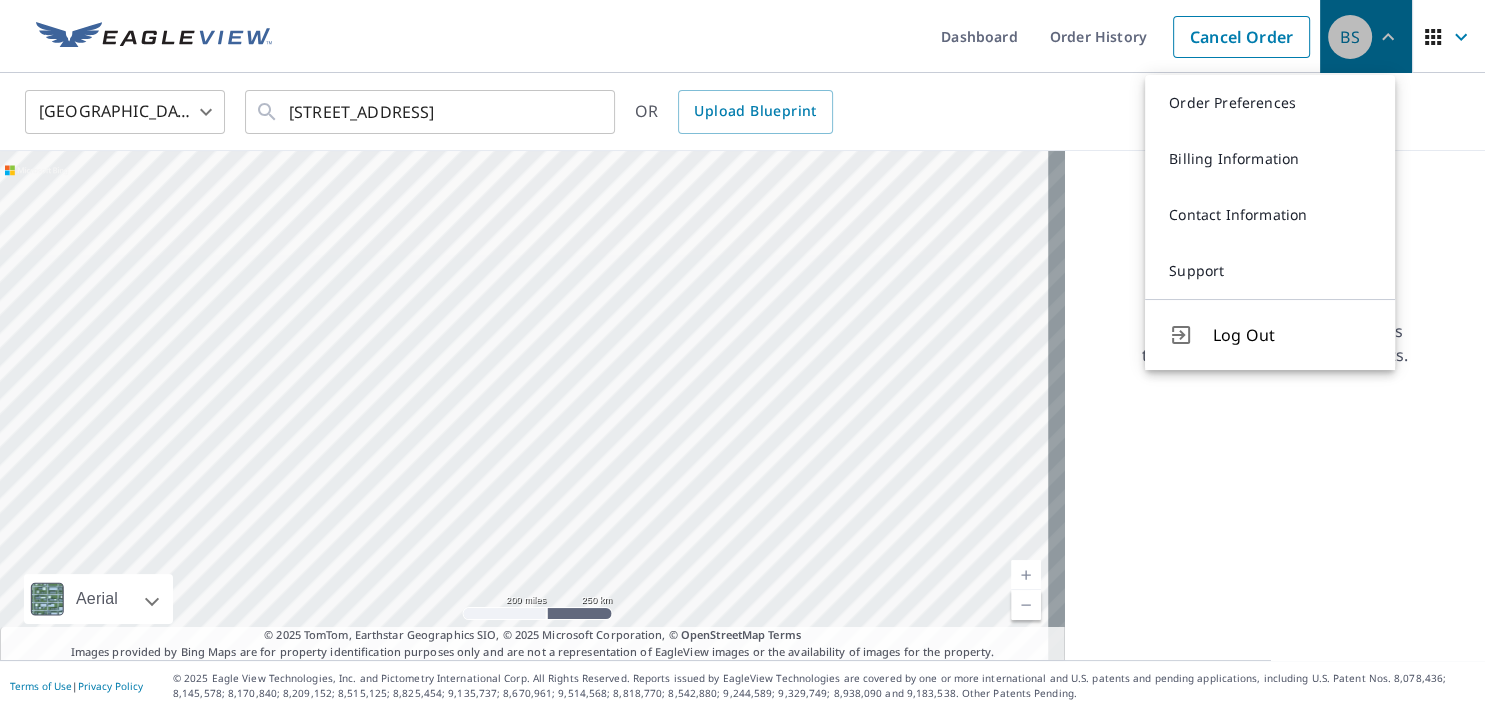 click 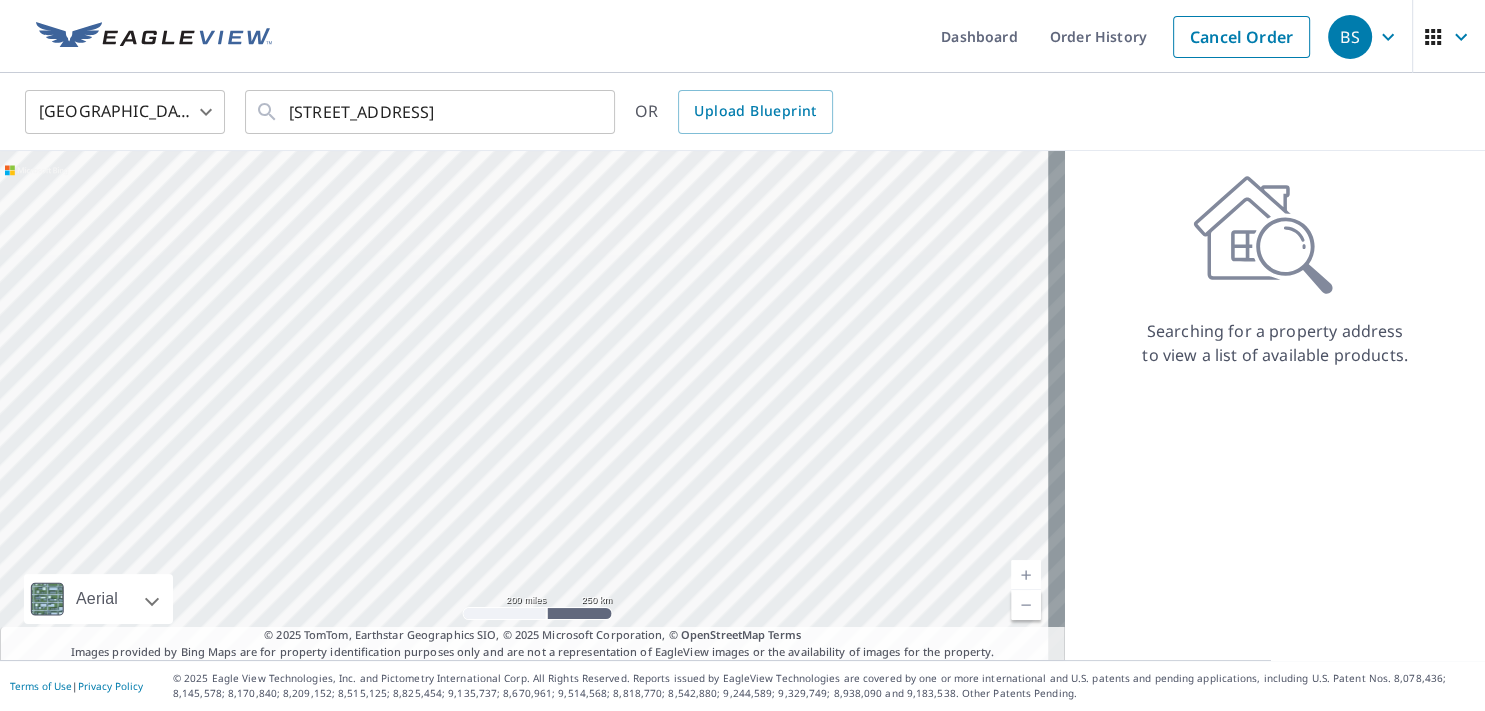 click 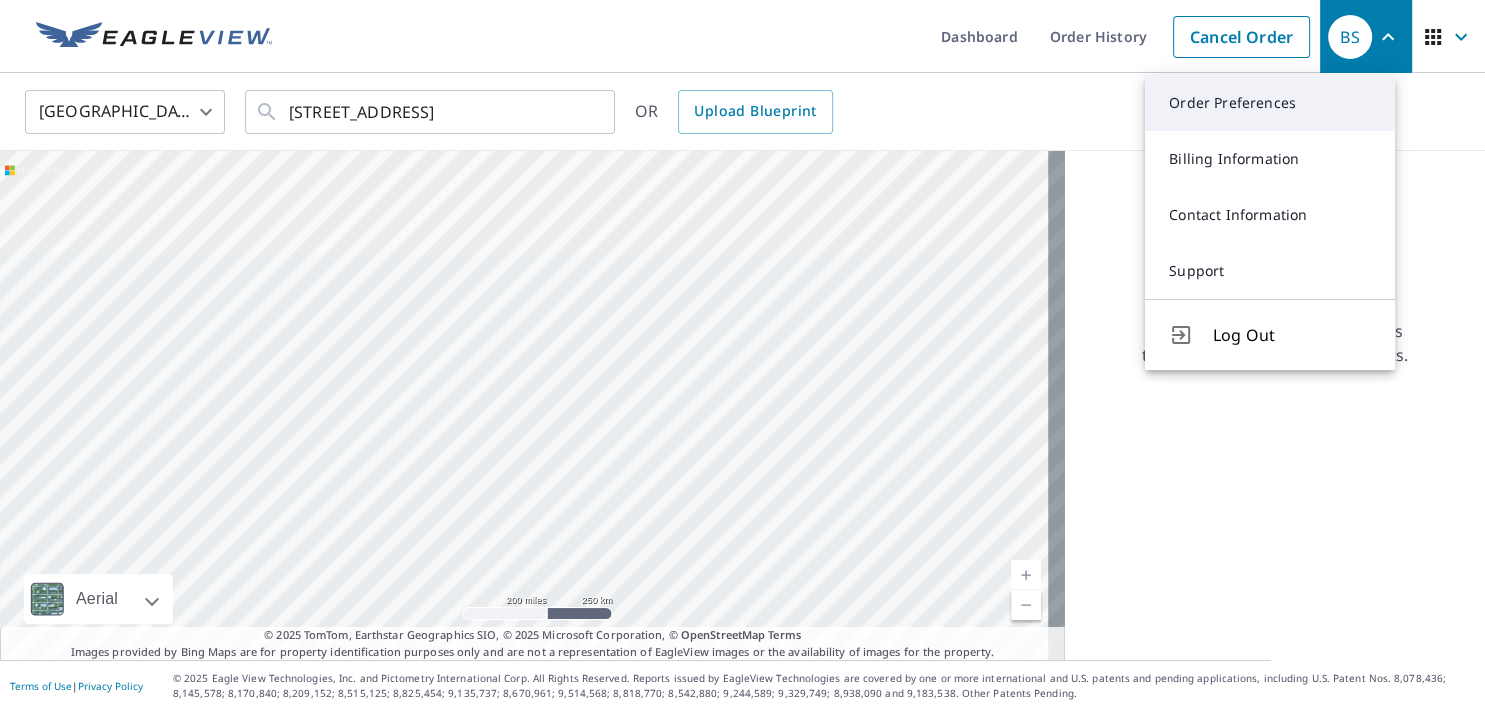 click on "Order Preferences" at bounding box center [1270, 103] 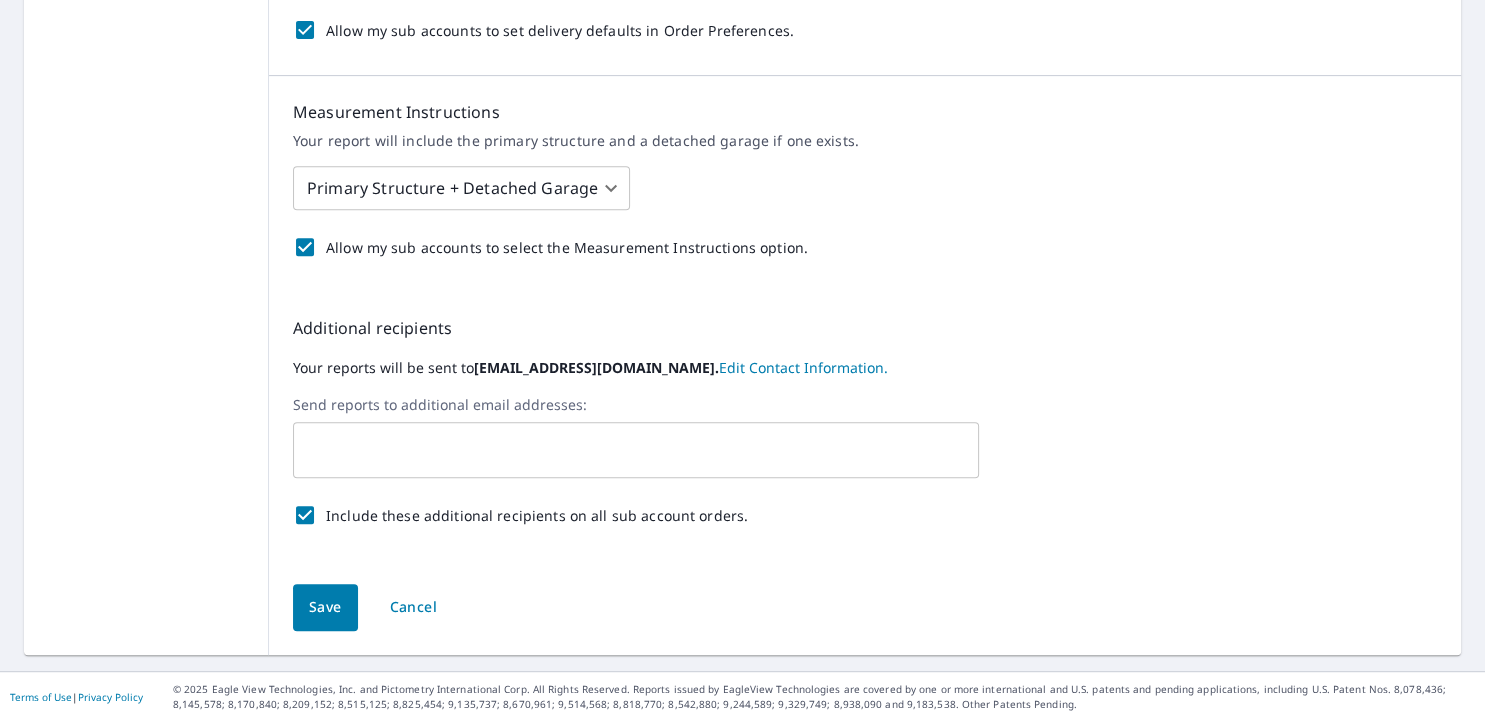 scroll, scrollTop: 0, scrollLeft: 0, axis: both 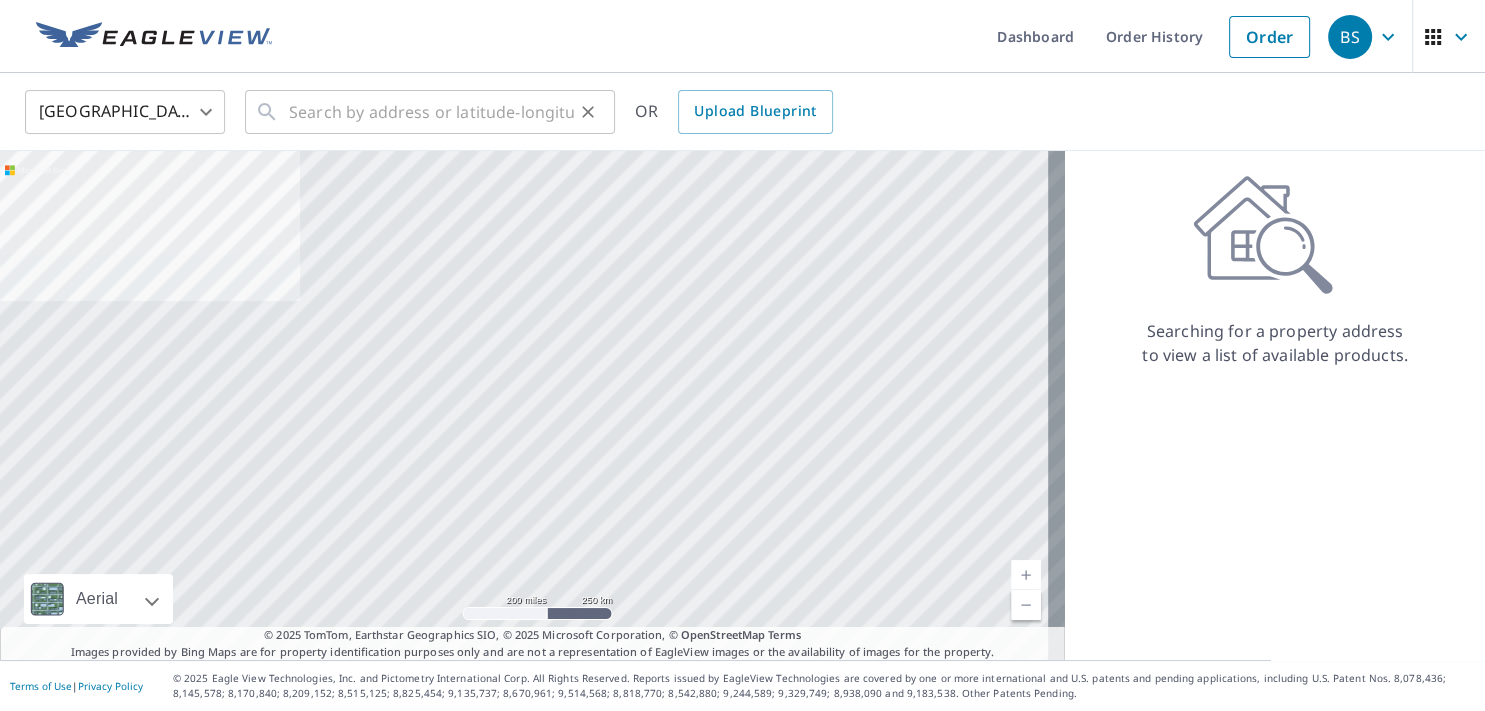 click 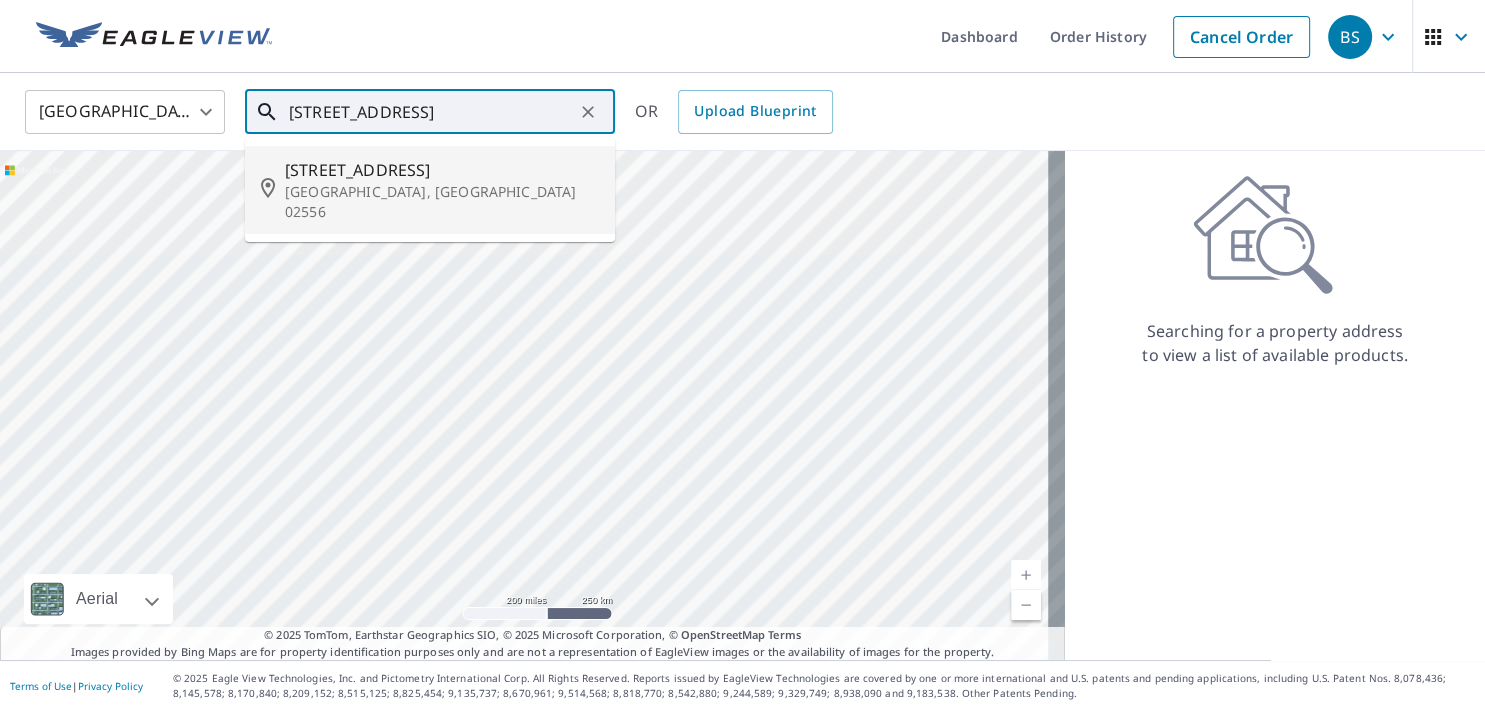 click on "42 Nauset Ave E" at bounding box center [442, 170] 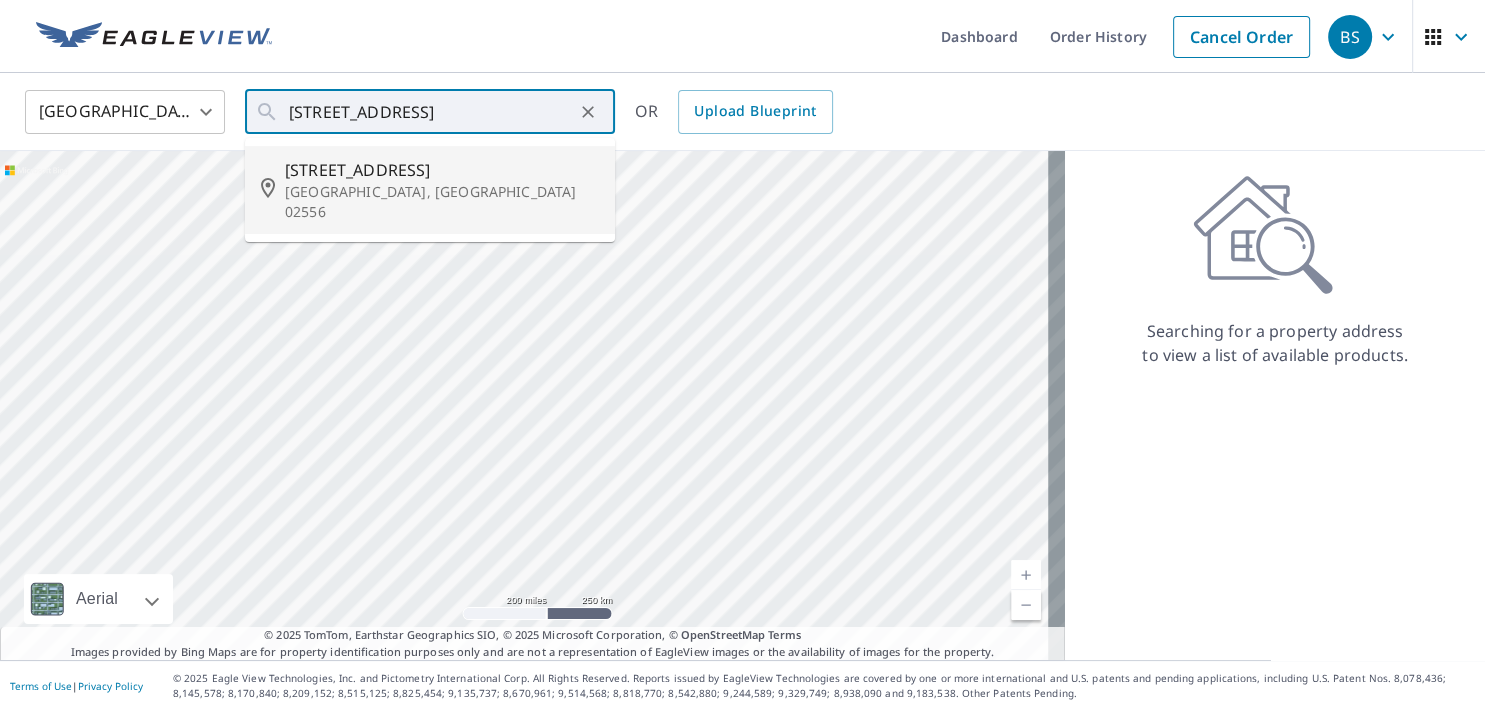 type on "42 Nauset Ave E North Falmouth, MA 02556" 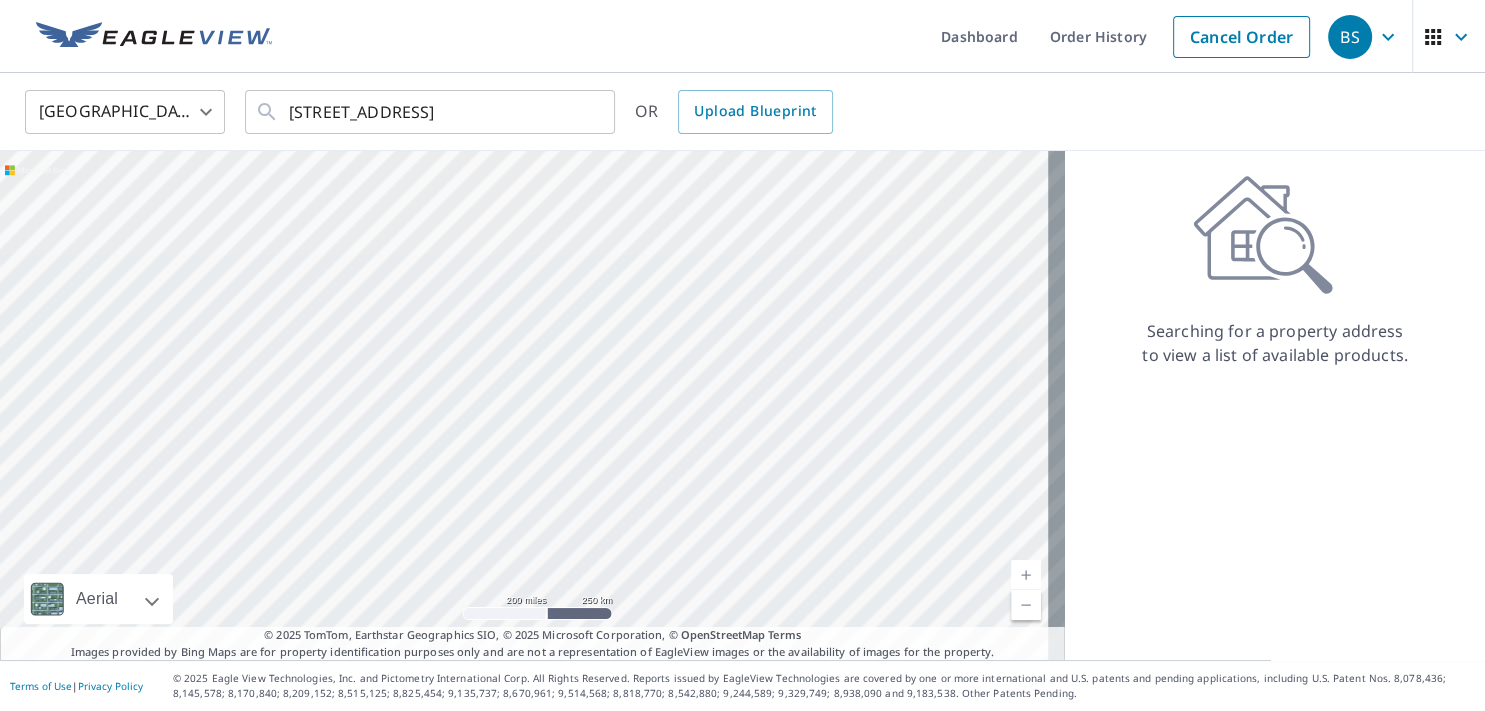 click 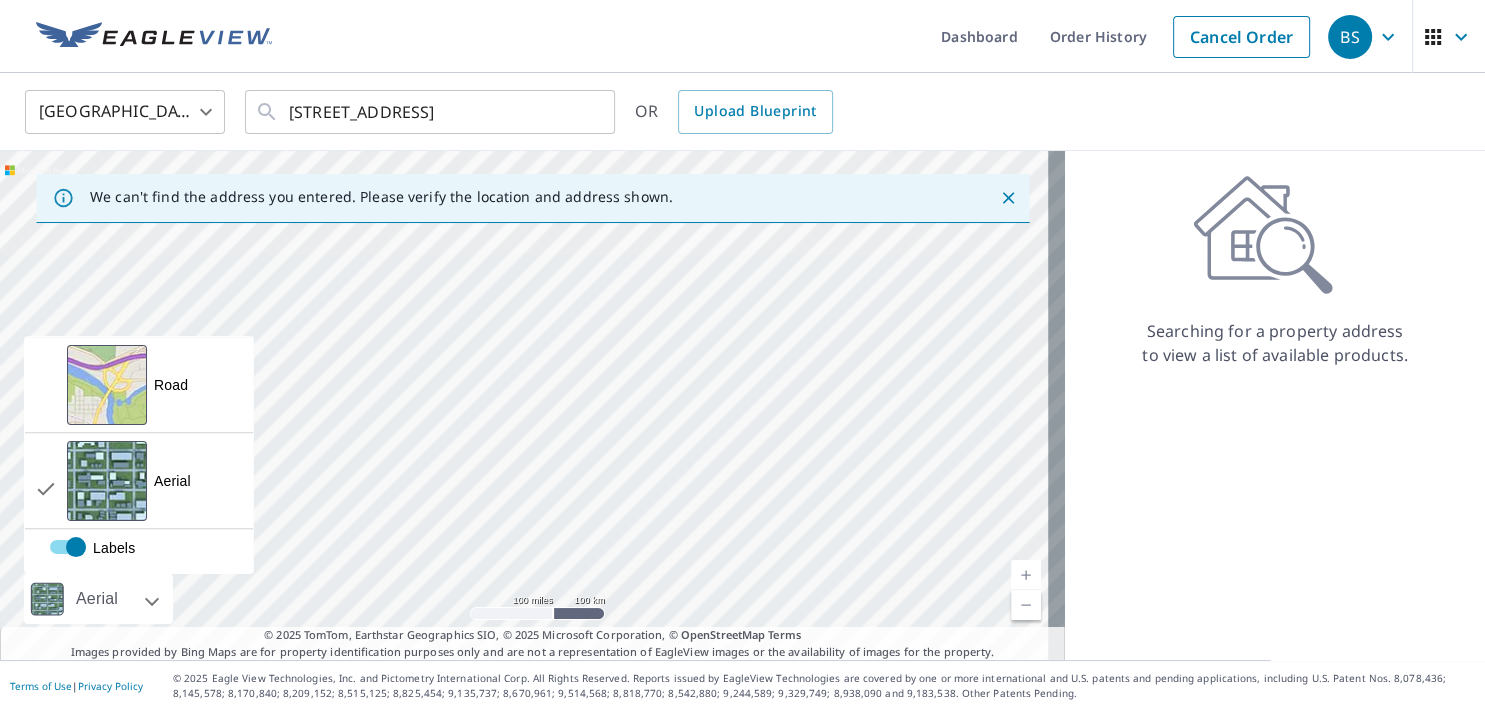 click at bounding box center [130, 599] 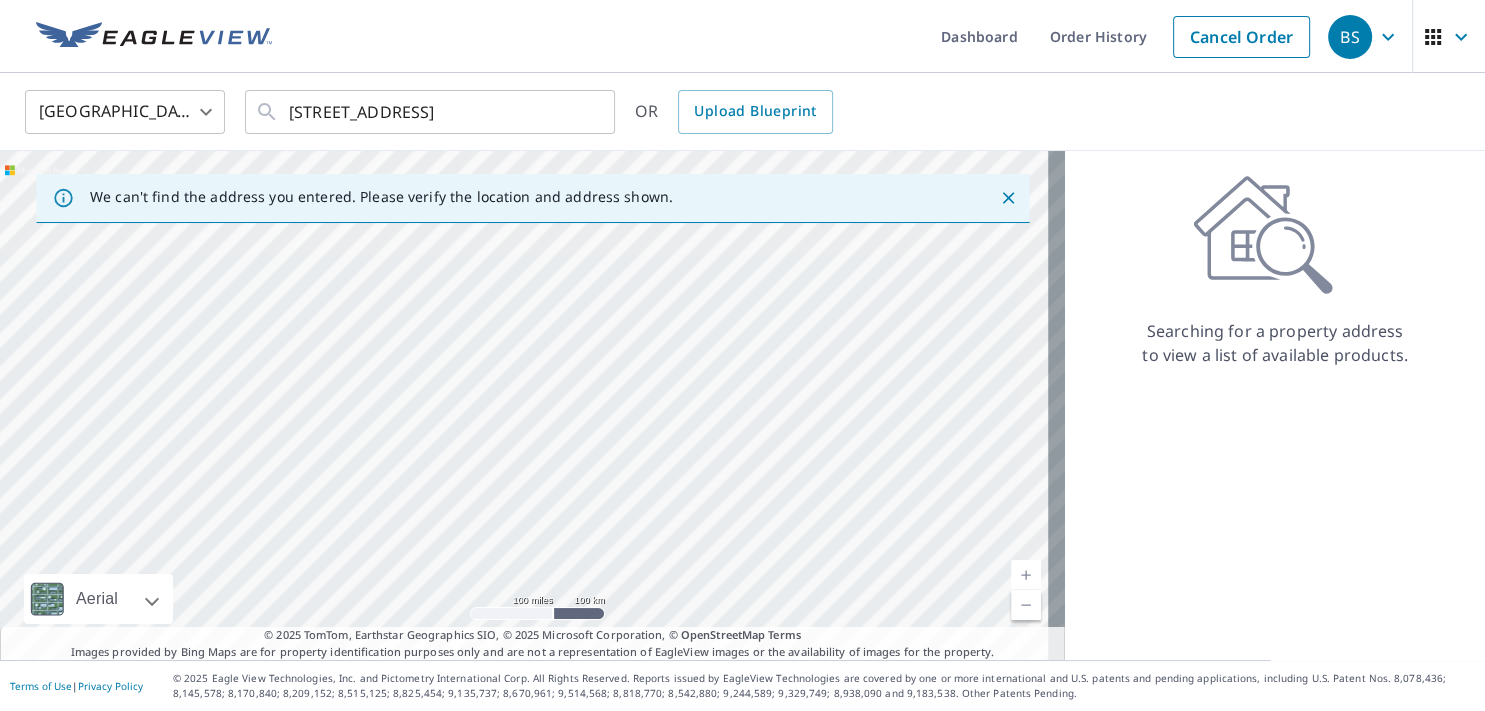 click at bounding box center [130, 599] 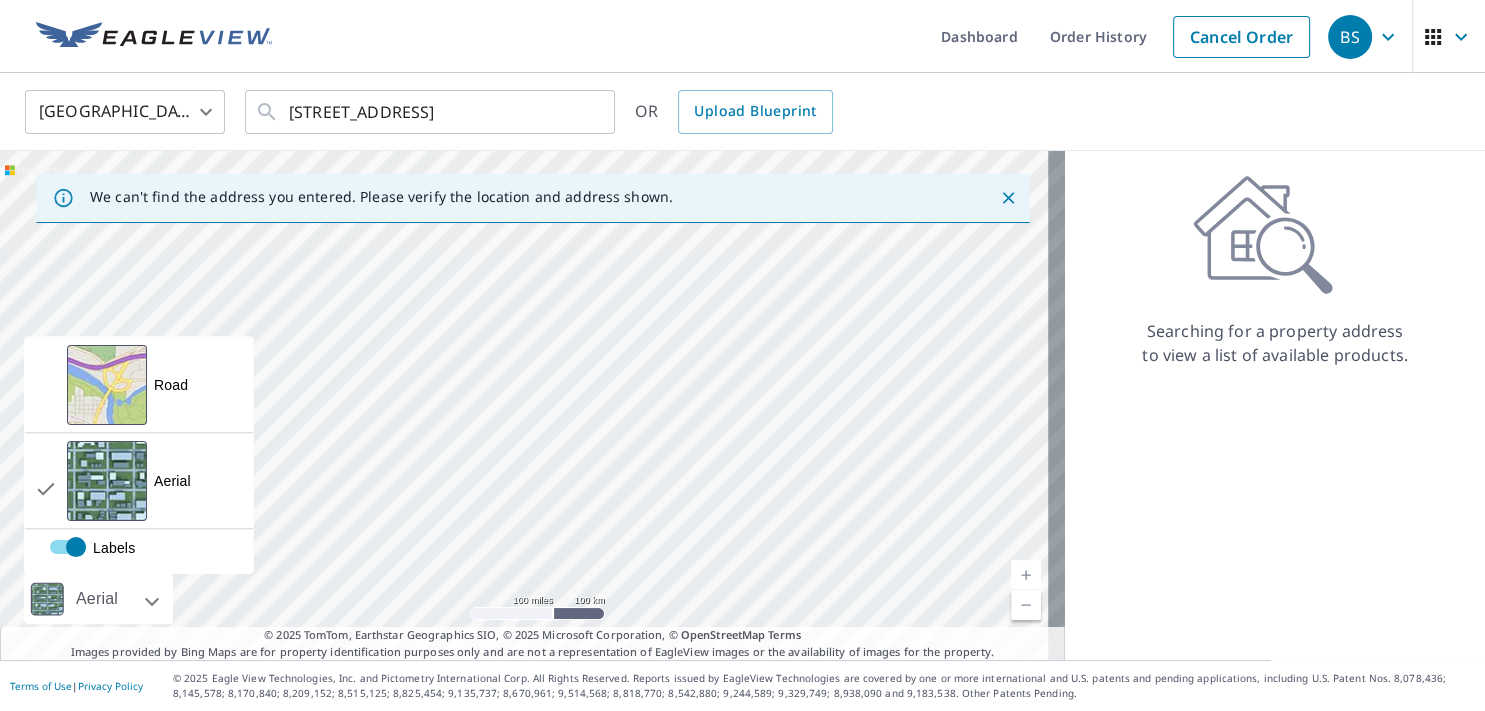 click at bounding box center [130, 599] 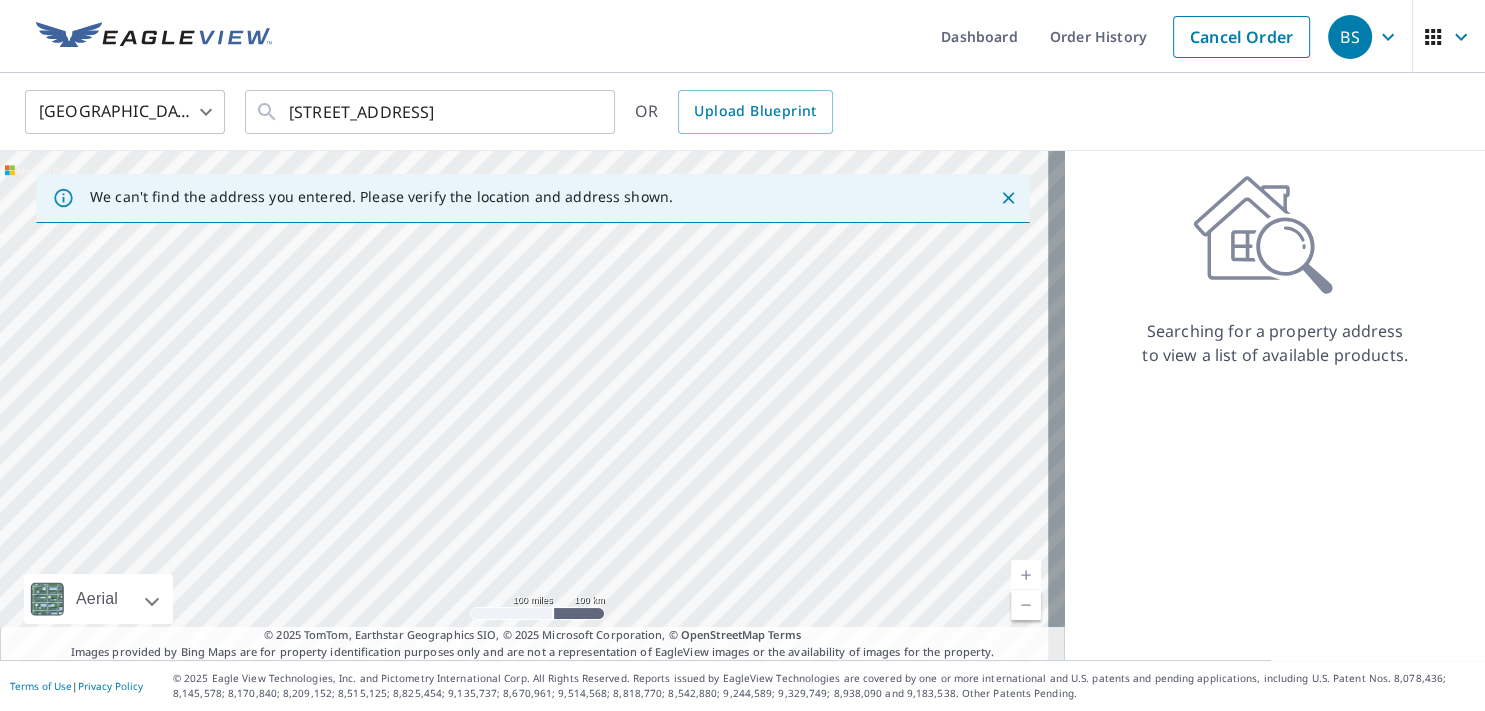click 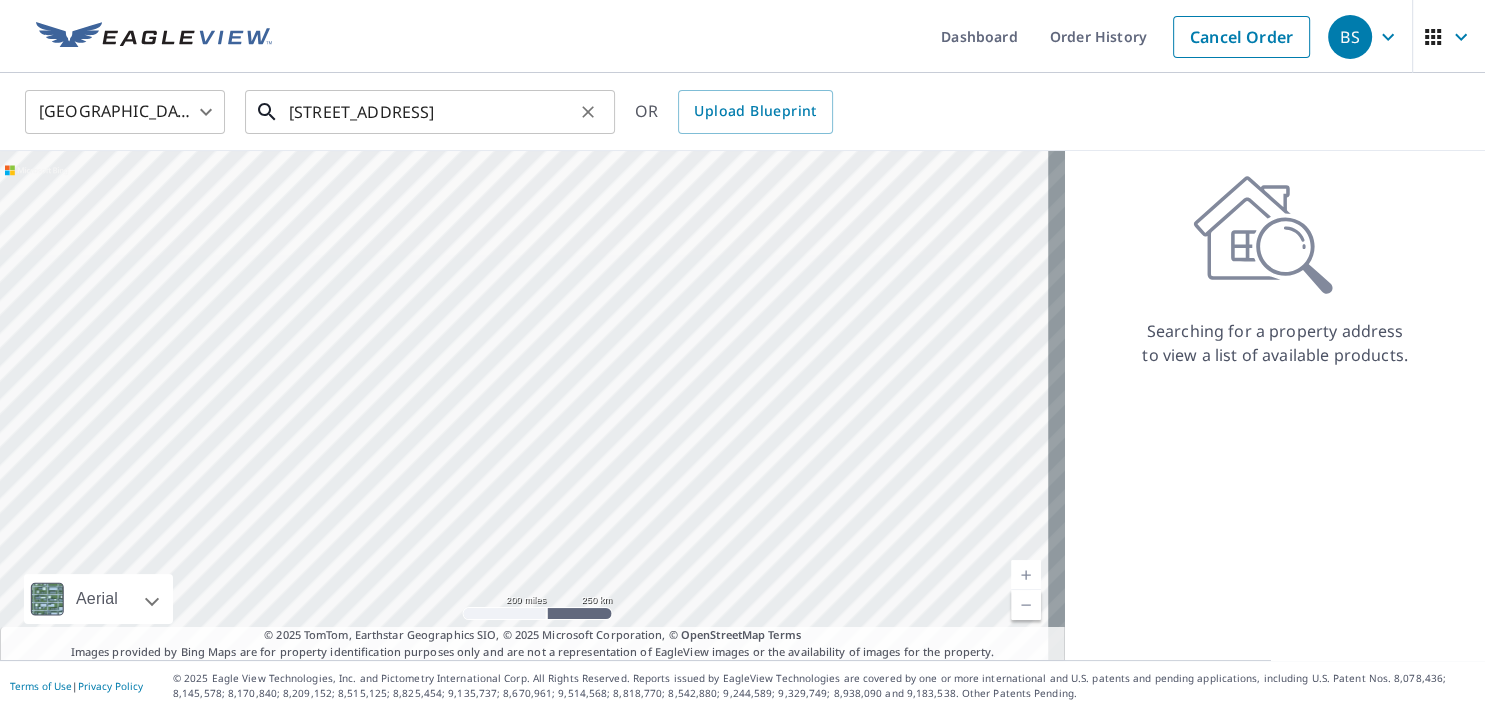 click on "42 Nauset Ave E North Falmouth, MA 02556" at bounding box center [431, 112] 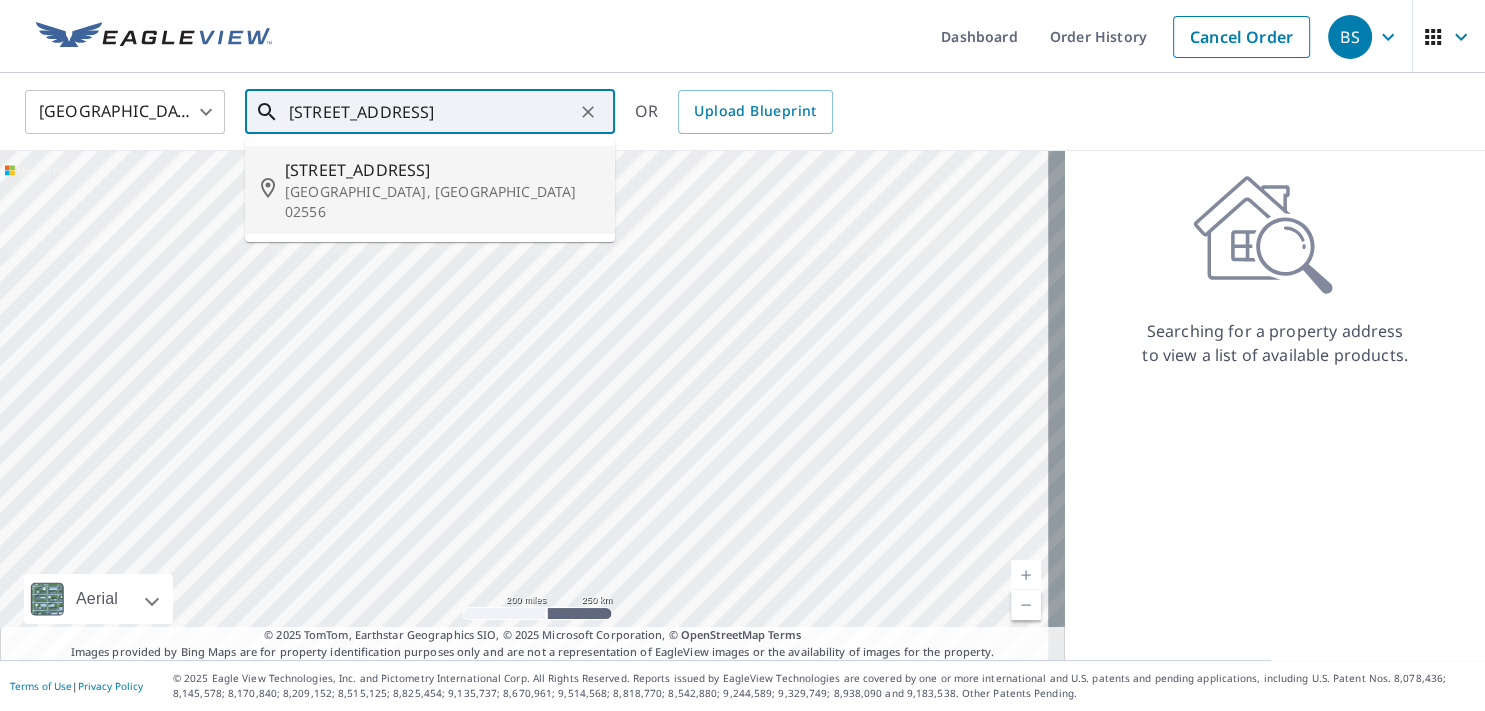 click on "42 Nauset Ave E" at bounding box center [442, 170] 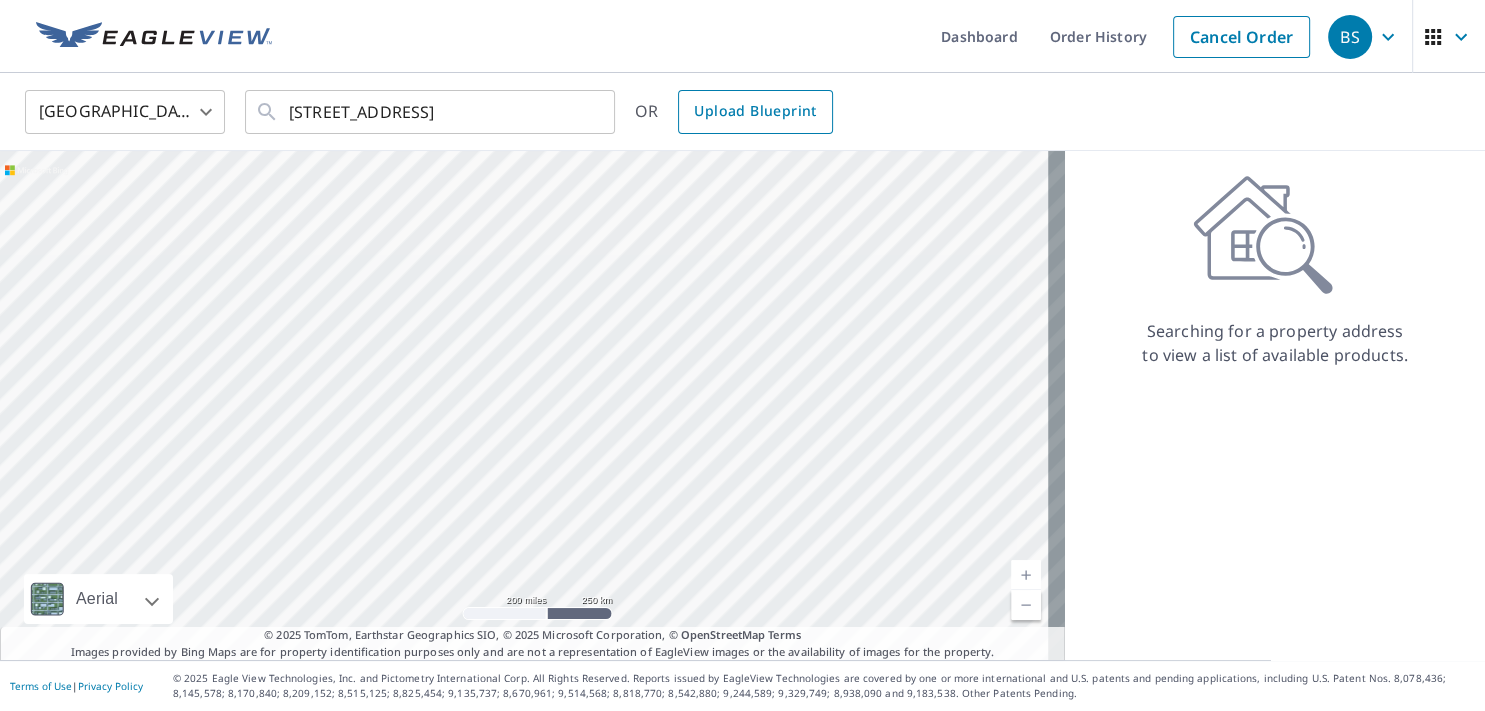 click on "Upload Blueprint" at bounding box center (755, 111) 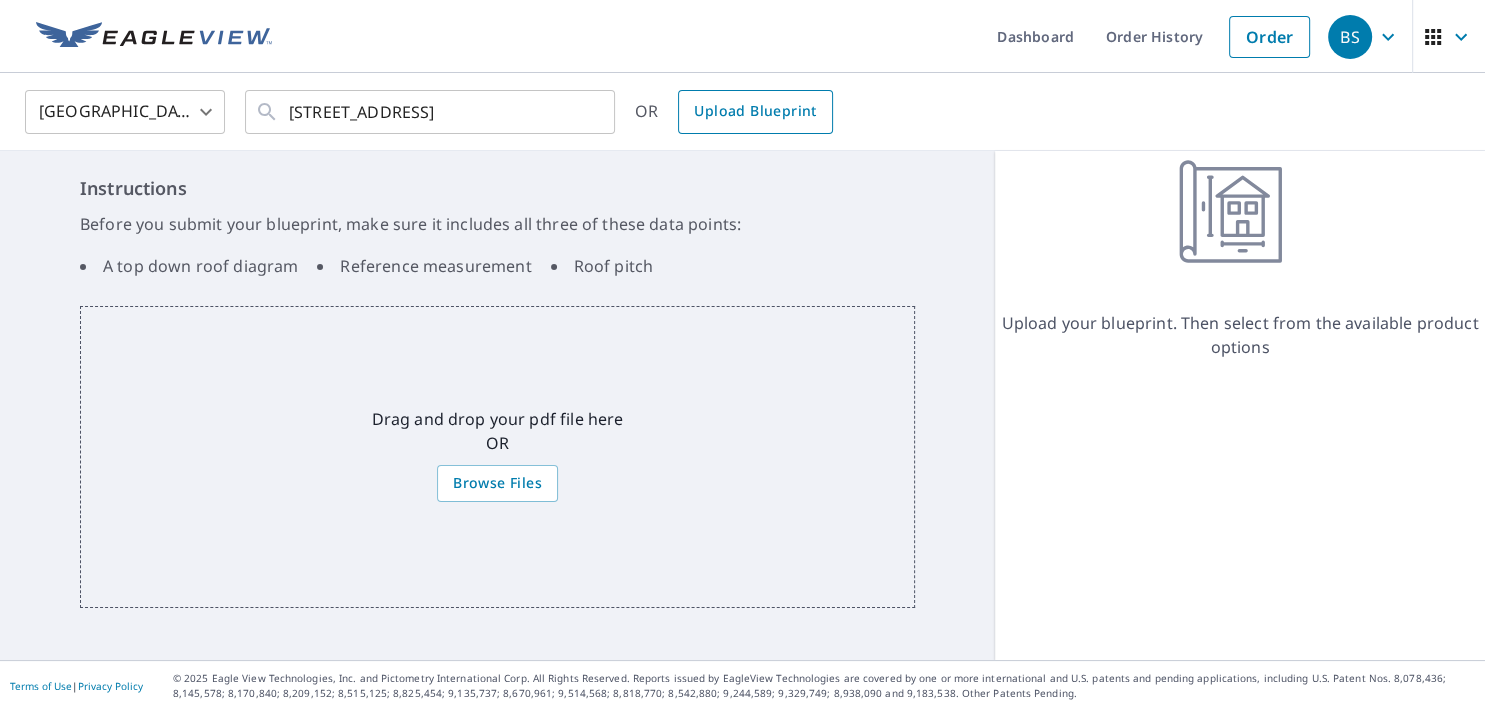 type 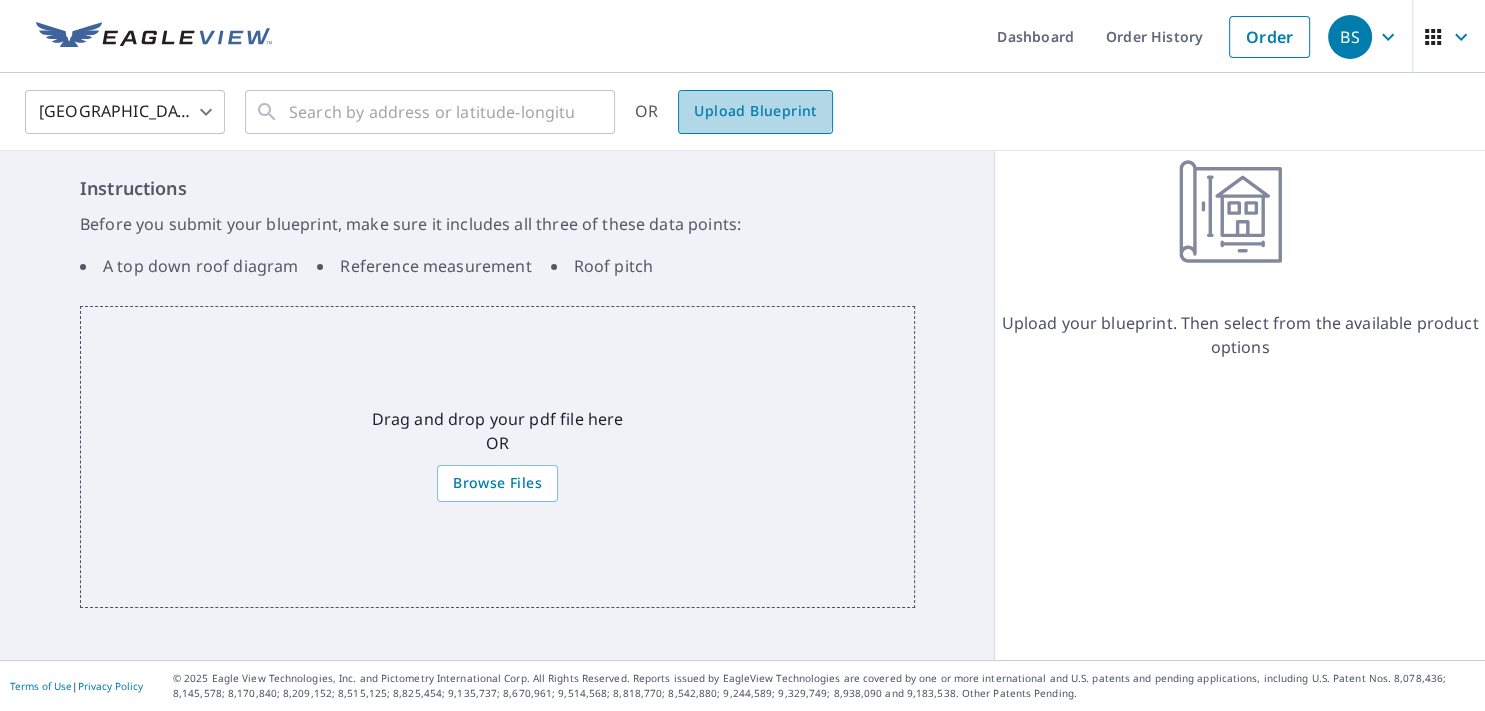 click on "Upload Blueprint" at bounding box center [755, 111] 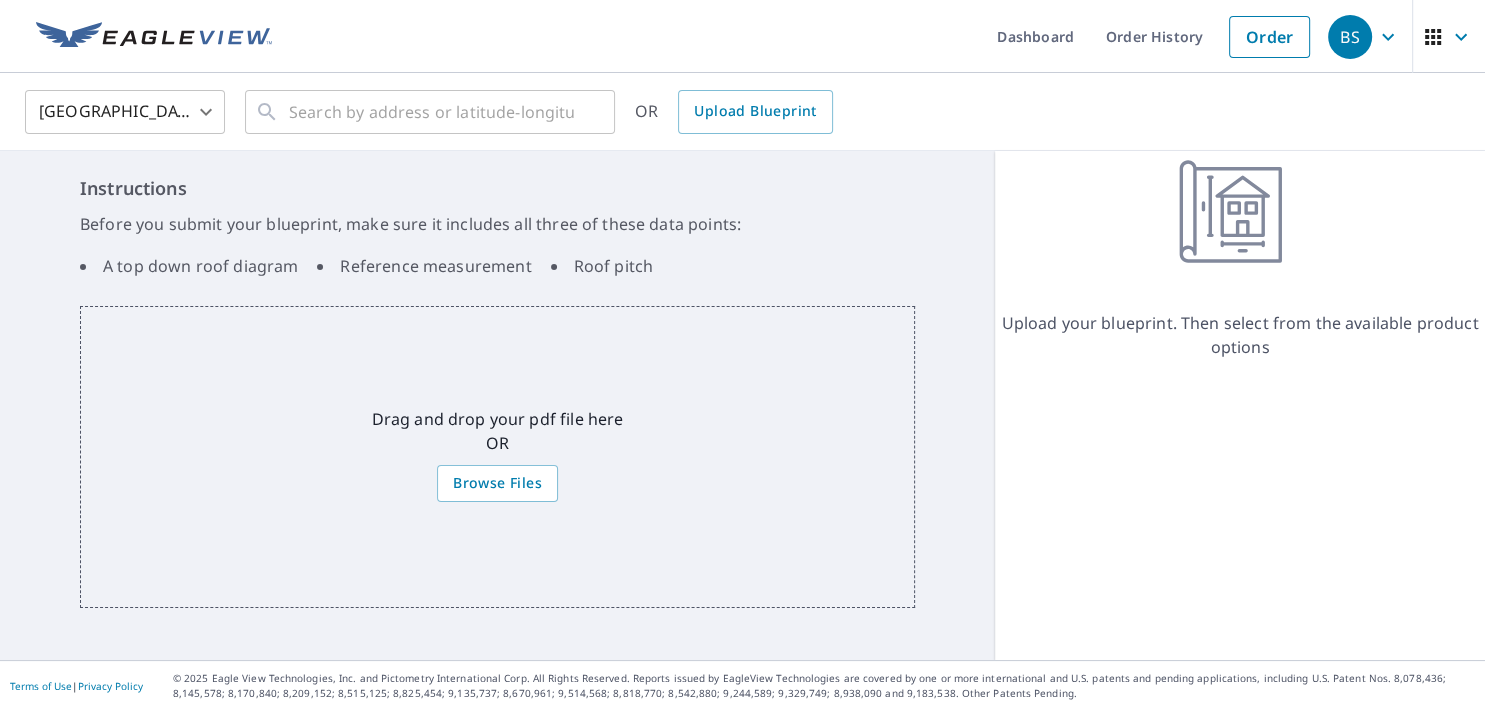 drag, startPoint x: 1098, startPoint y: 208, endPoint x: 1081, endPoint y: 209, distance: 17.029387 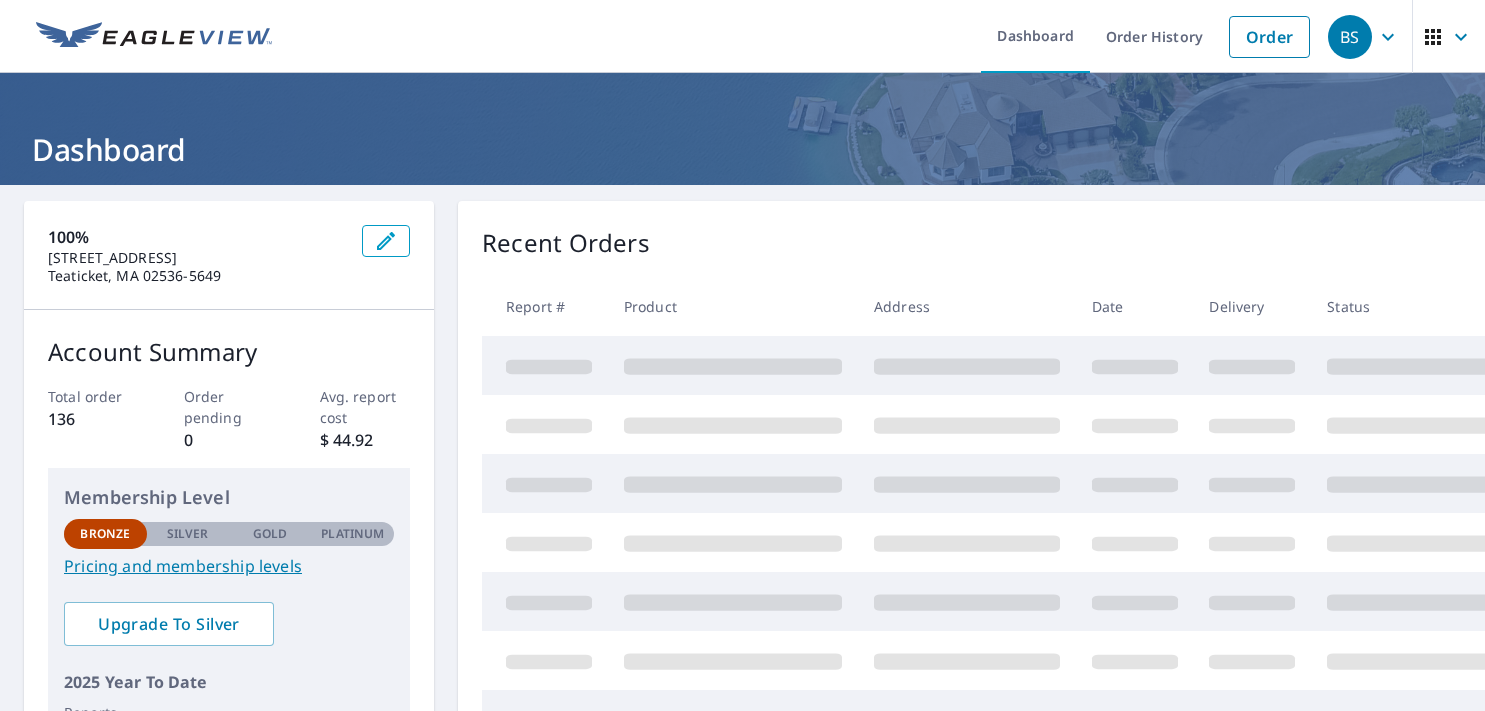 scroll, scrollTop: 0, scrollLeft: 0, axis: both 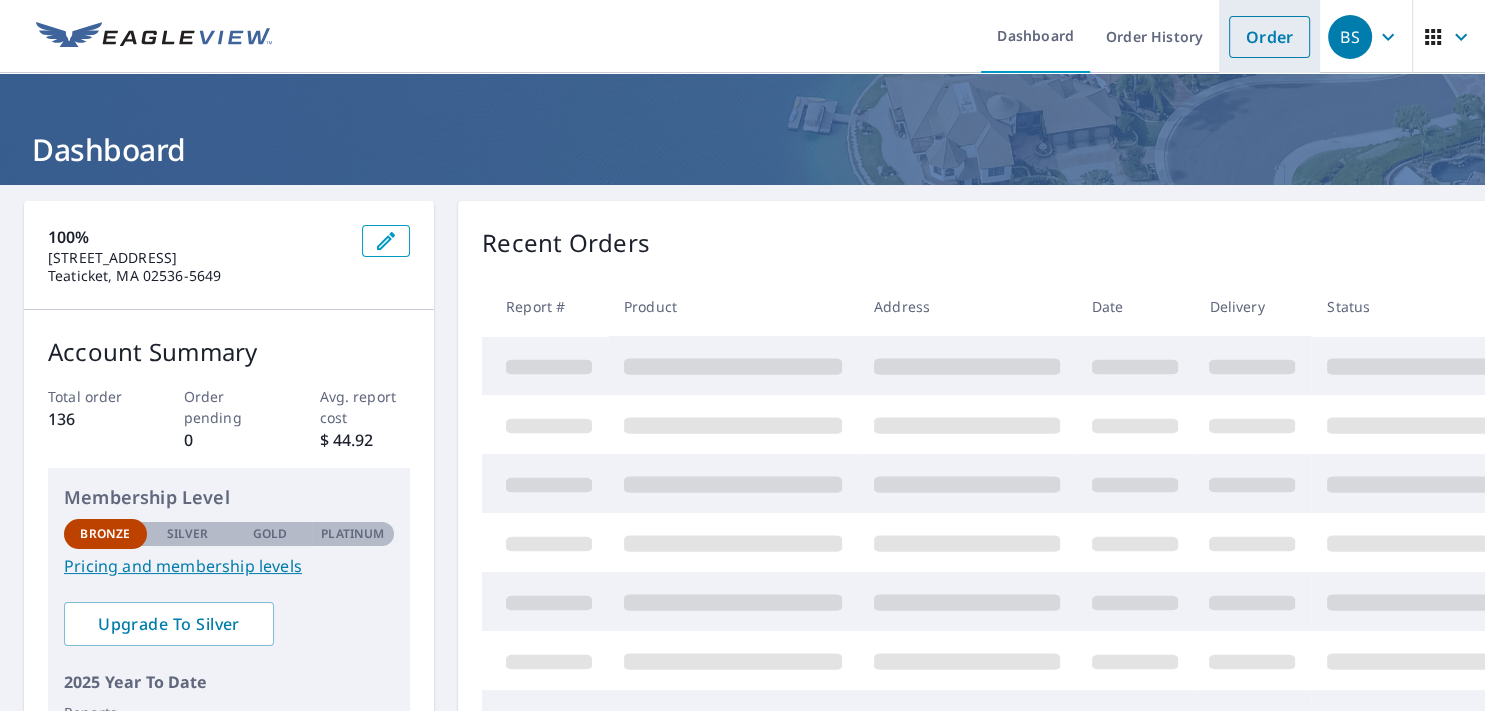 click on "Order" at bounding box center [1269, 37] 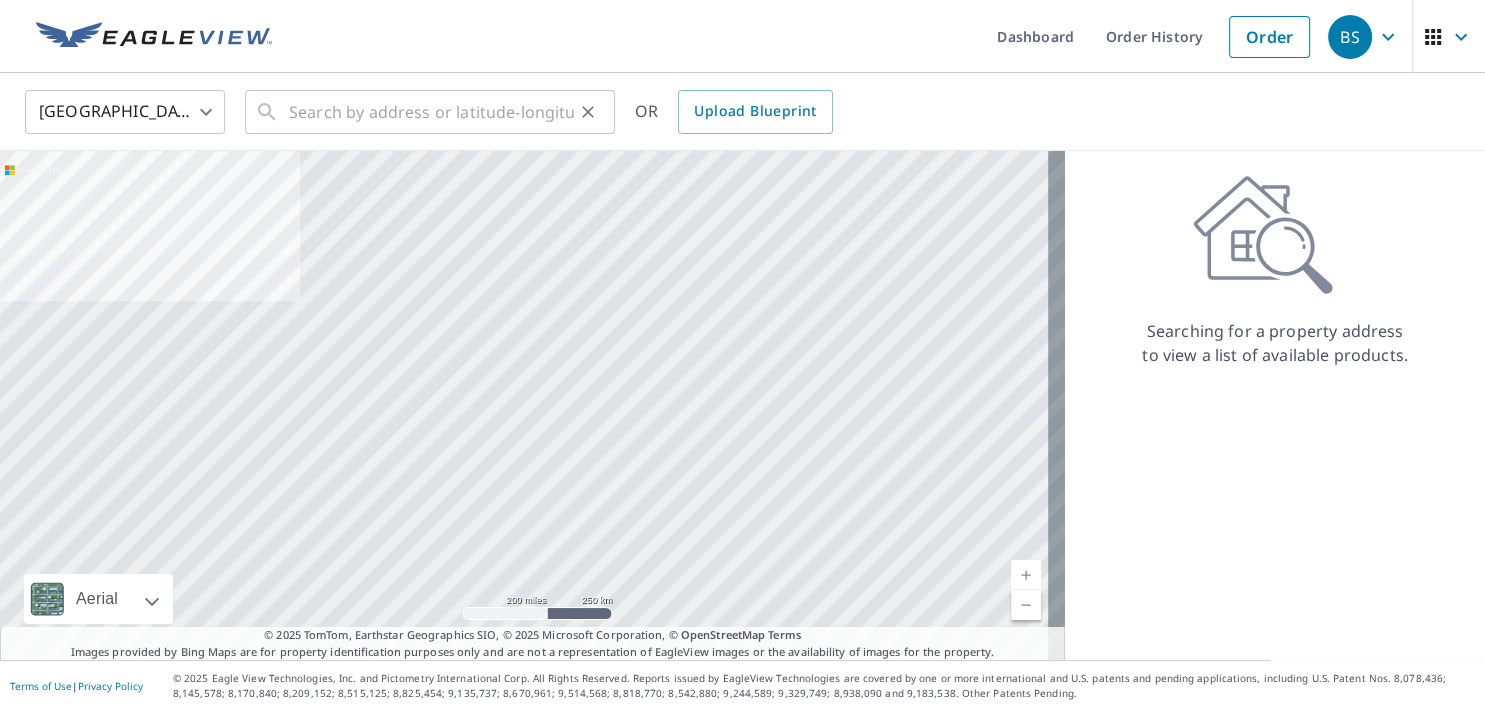 click 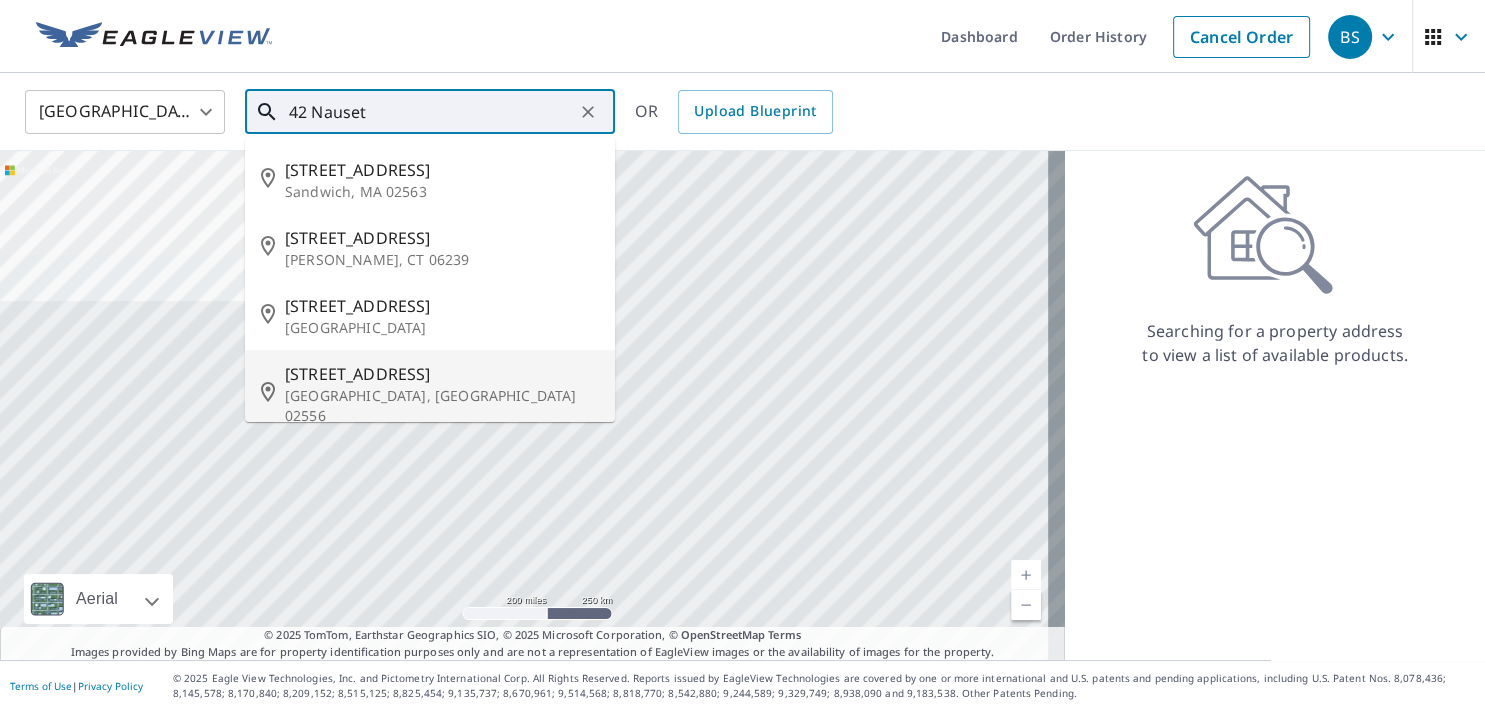click on "42 Nauset Ave E" at bounding box center [442, 374] 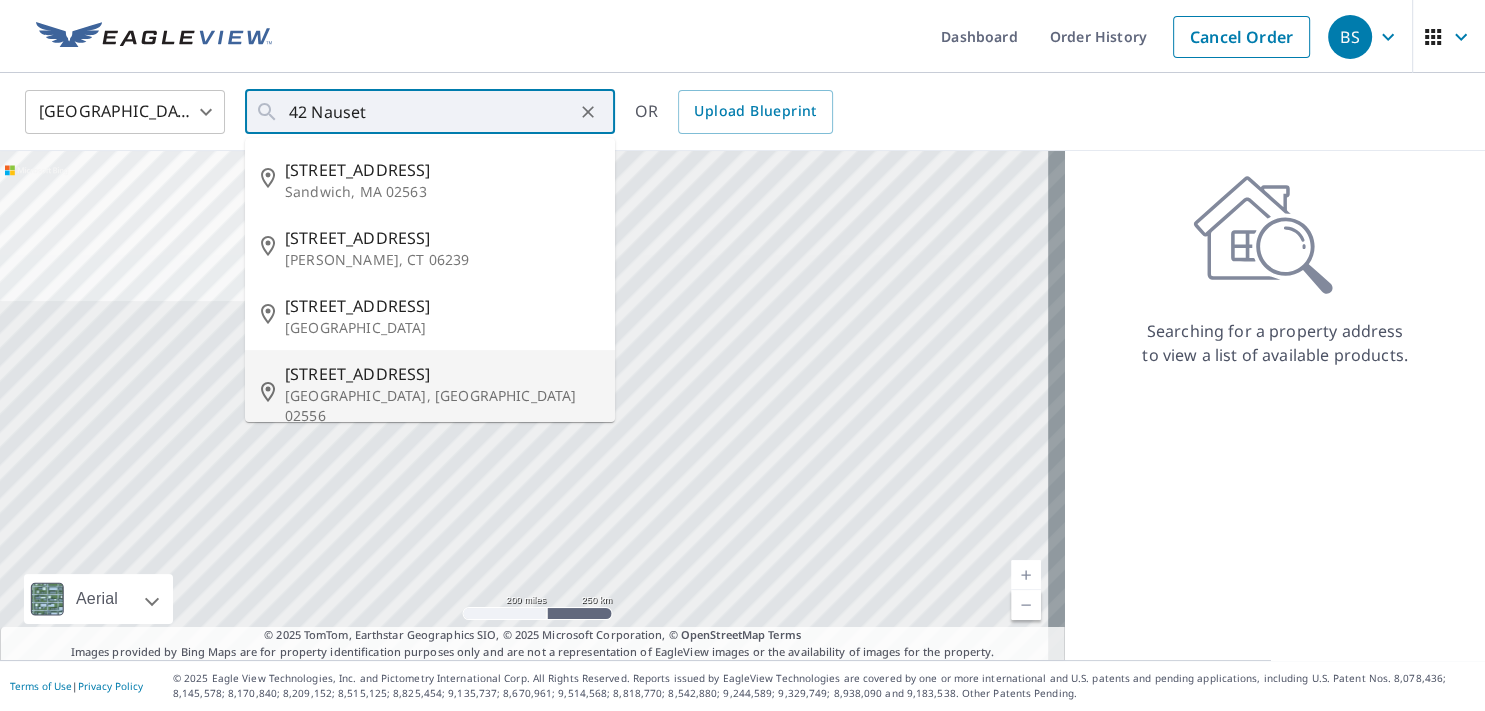 type on "42 Nauset Ave E North Falmouth, MA 02556" 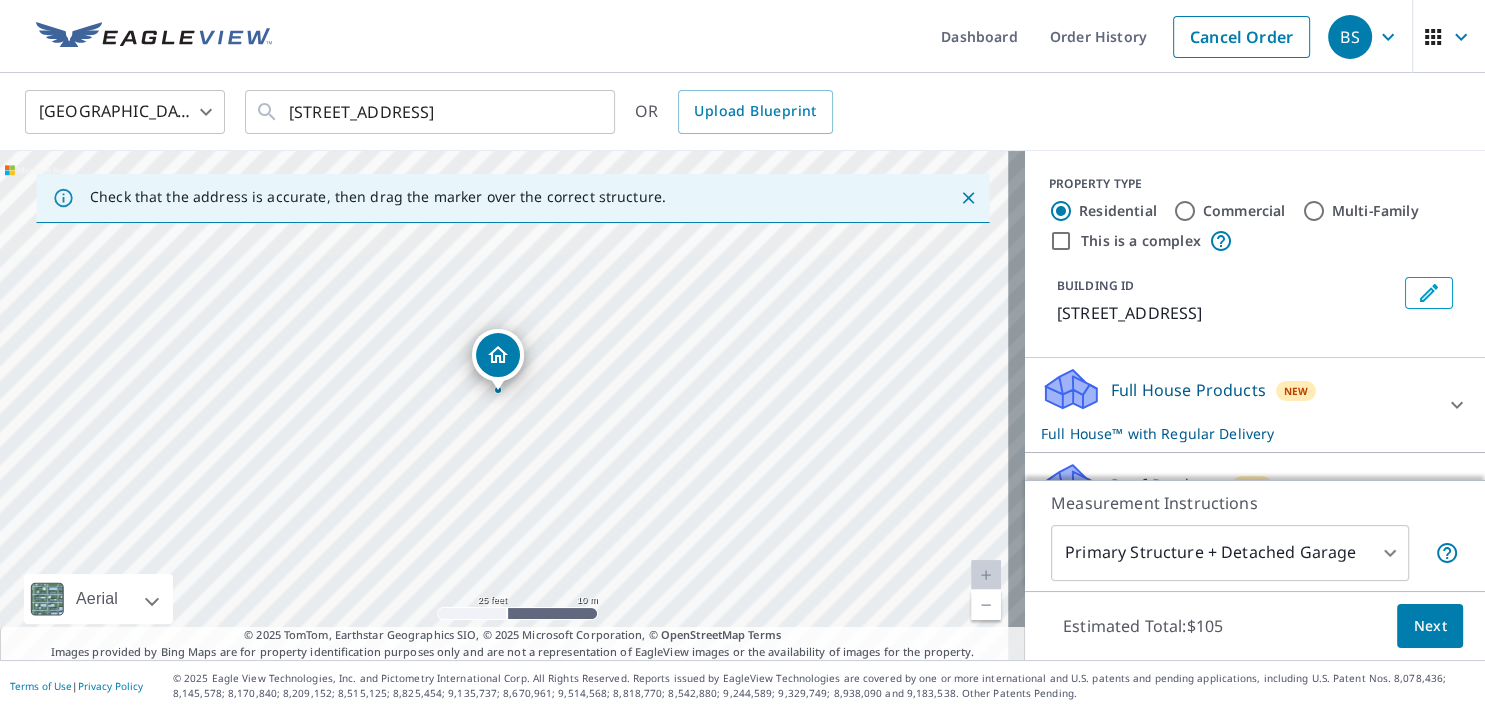 drag, startPoint x: 285, startPoint y: 414, endPoint x: 855, endPoint y: 251, distance: 592.8482 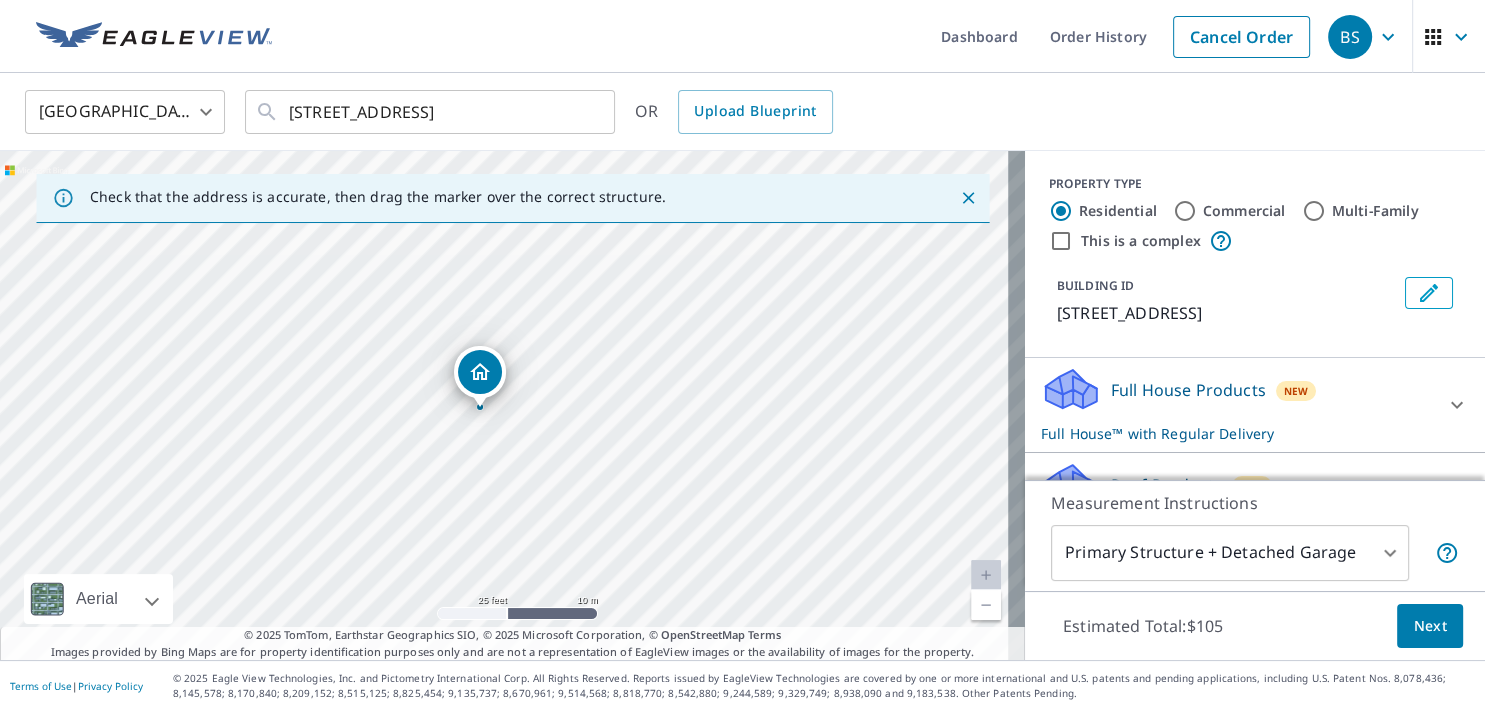 scroll, scrollTop: 218, scrollLeft: 0, axis: vertical 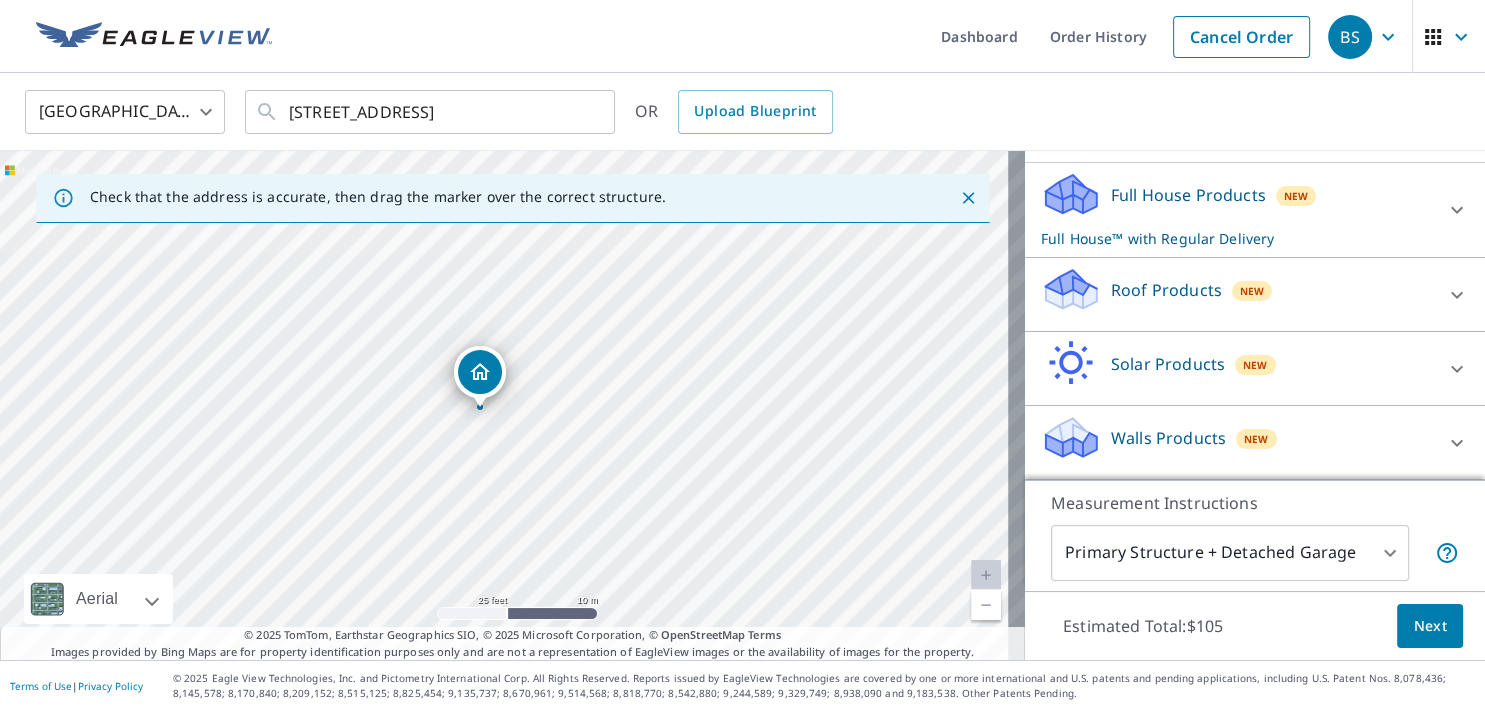 click 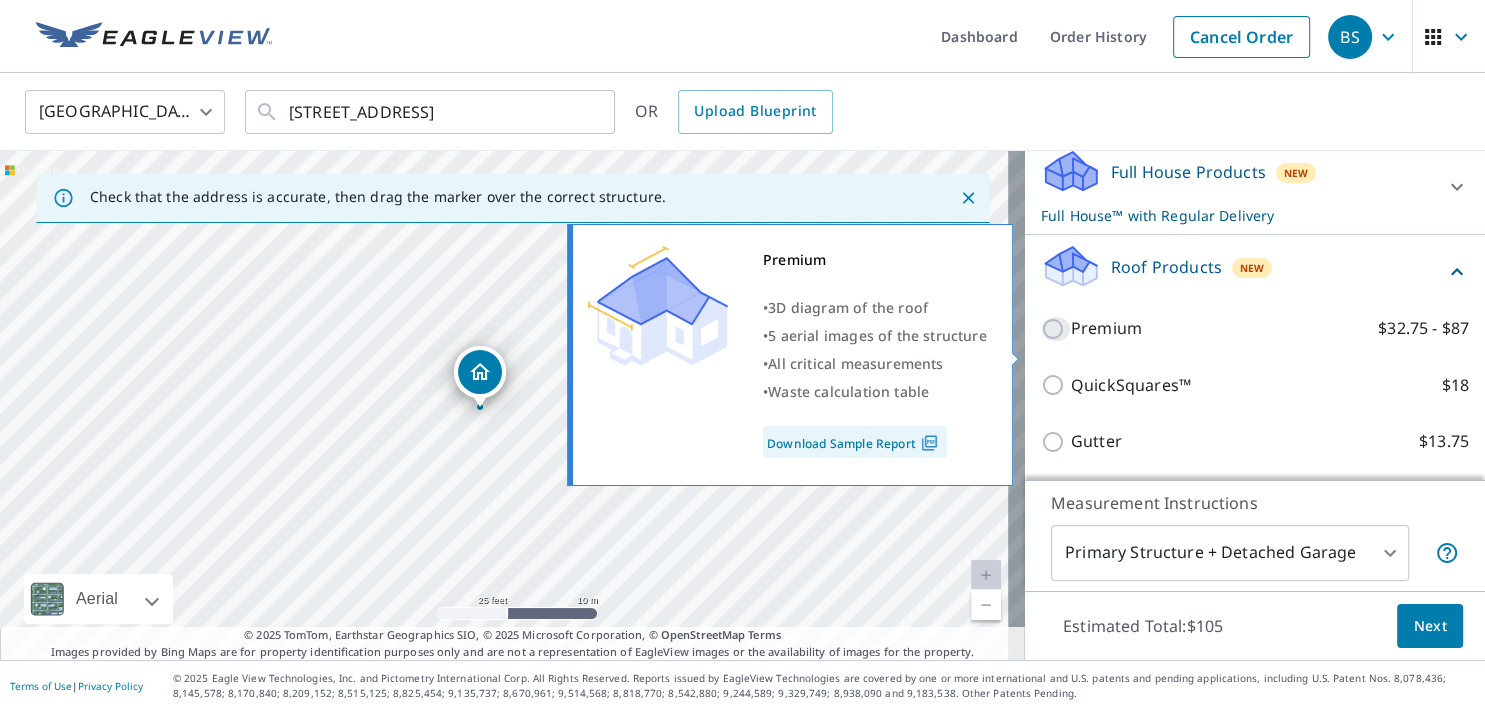 click on "Premium $32.75 - $87" at bounding box center (1056, 329) 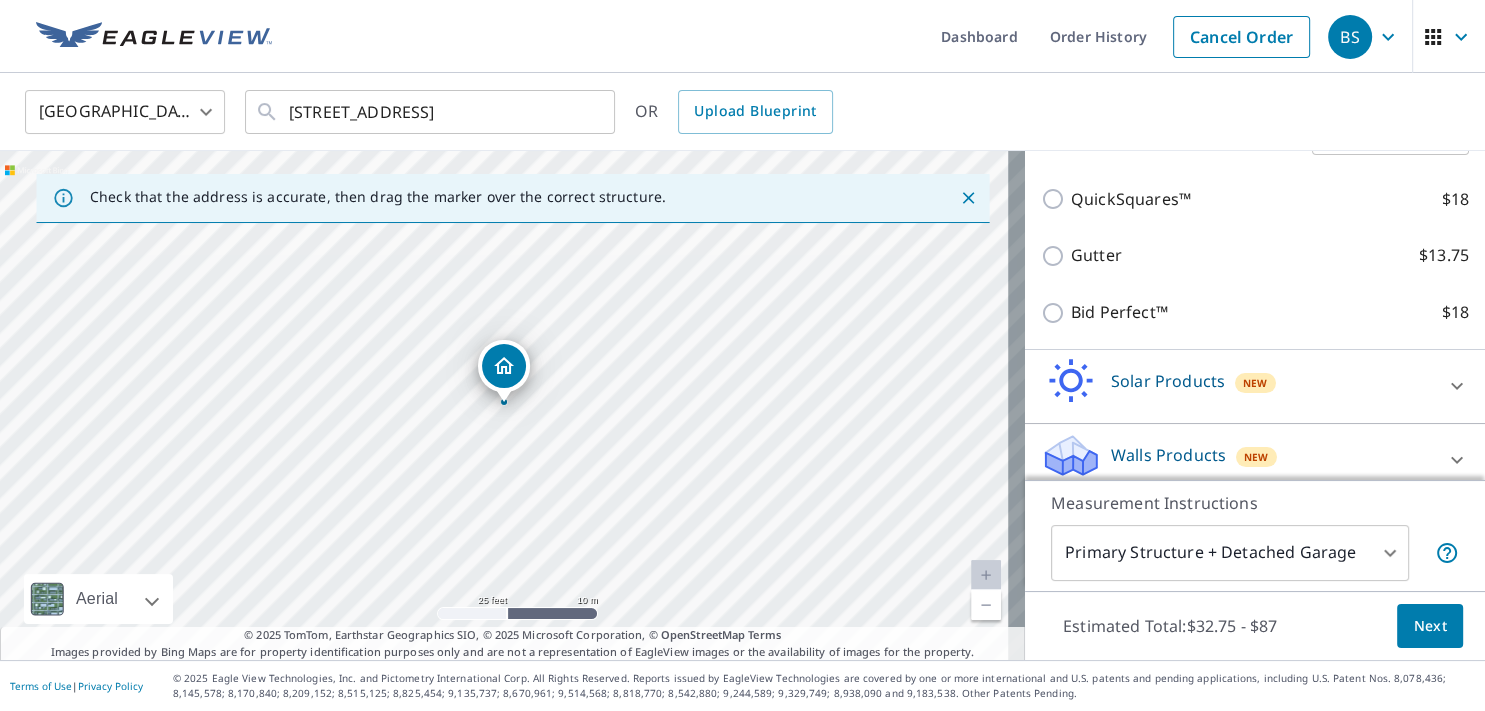 scroll, scrollTop: 490, scrollLeft: 0, axis: vertical 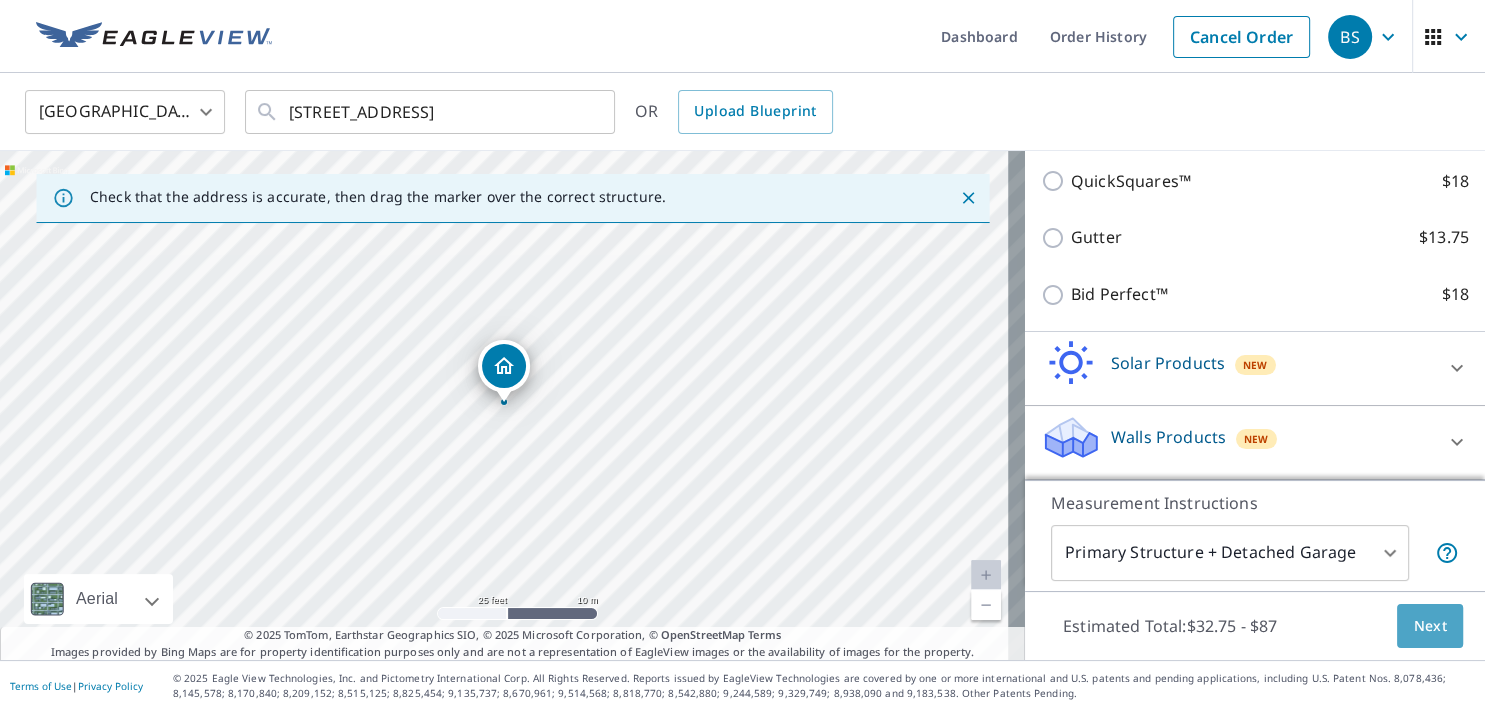 click on "Next" at bounding box center (1430, 626) 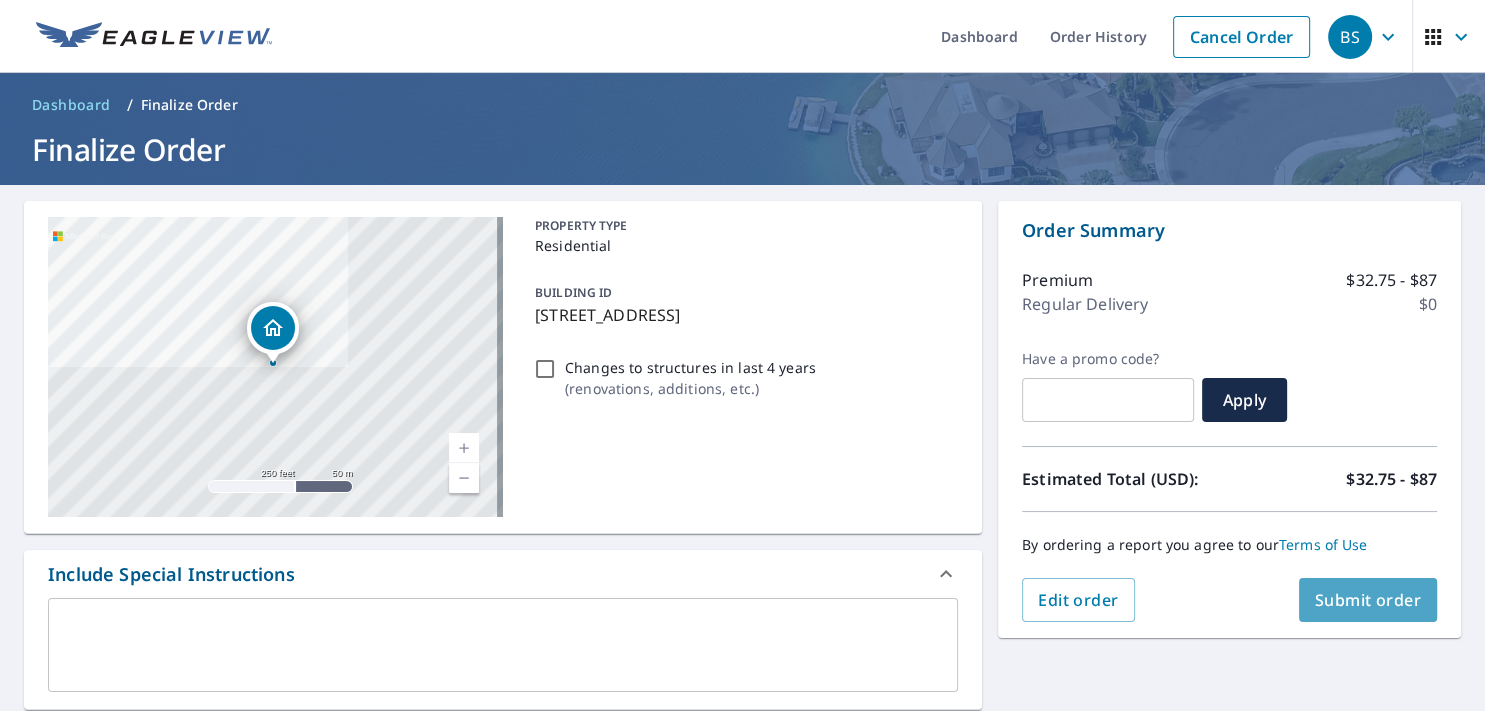 click on "Submit order" at bounding box center [1368, 600] 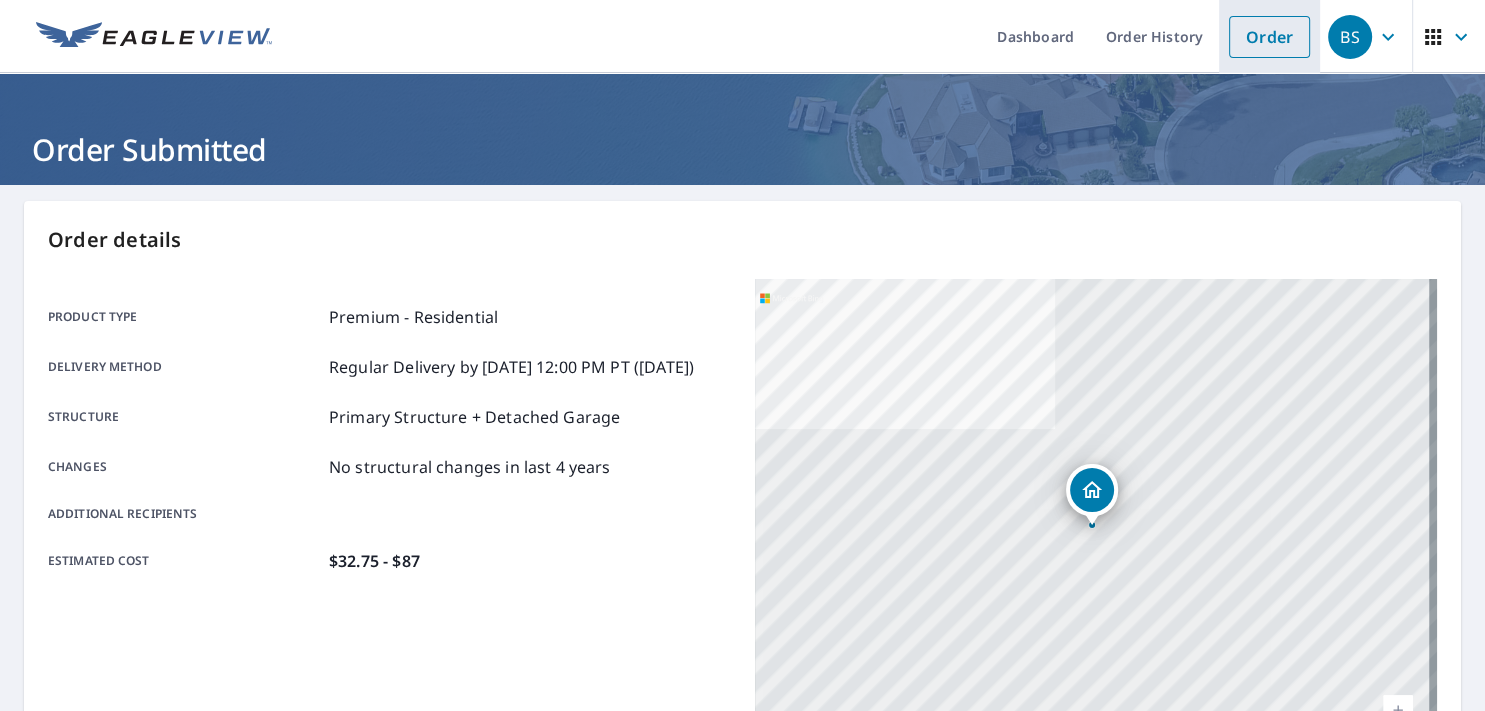 click on "Order" at bounding box center [1269, 37] 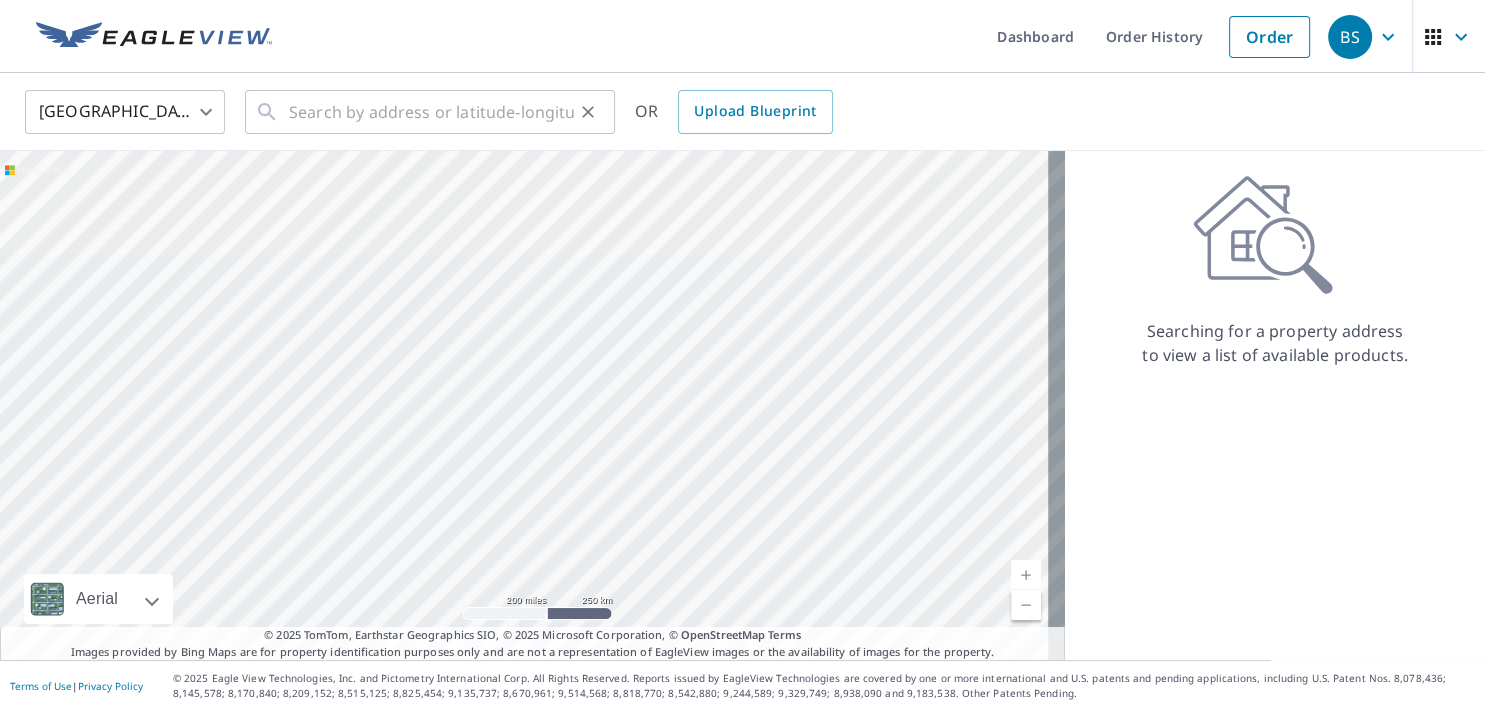 click 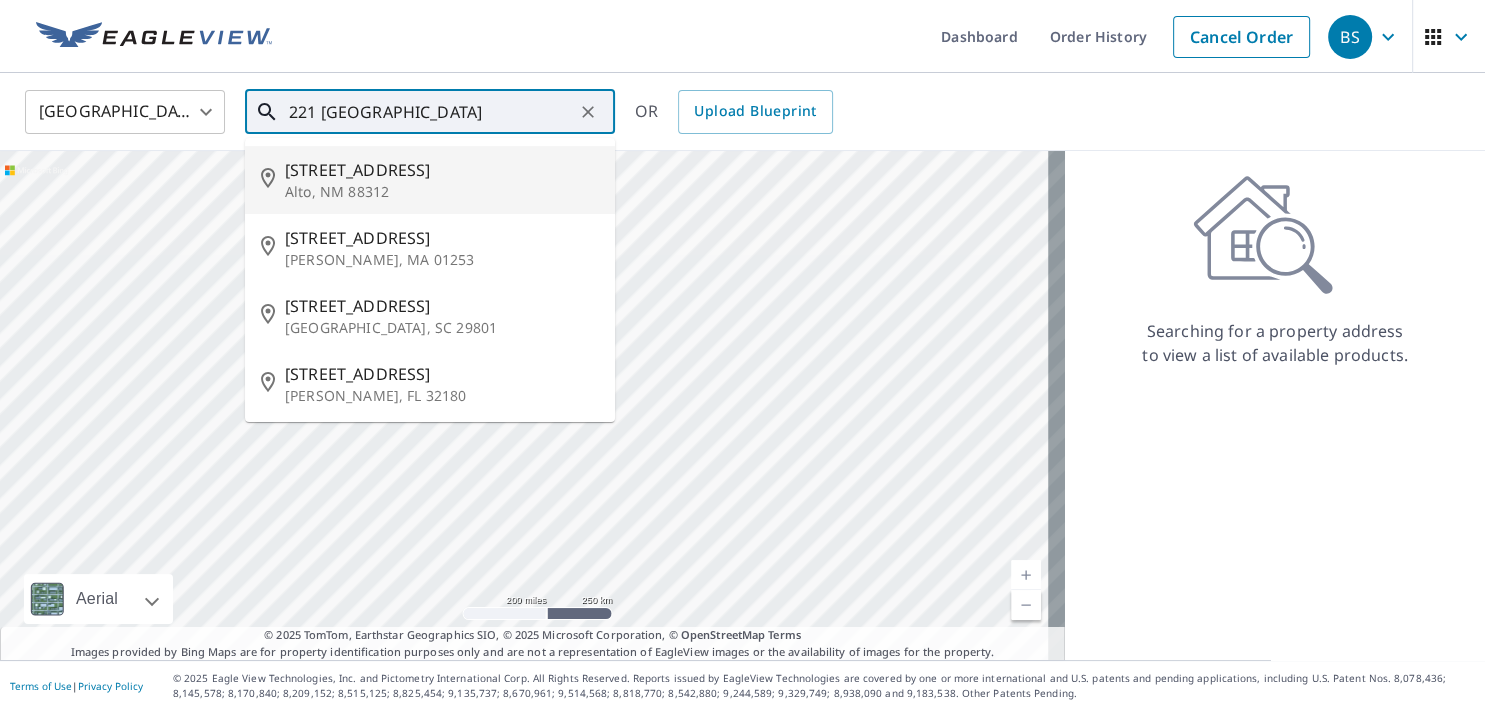 click on "221 Lake shore" at bounding box center [431, 112] 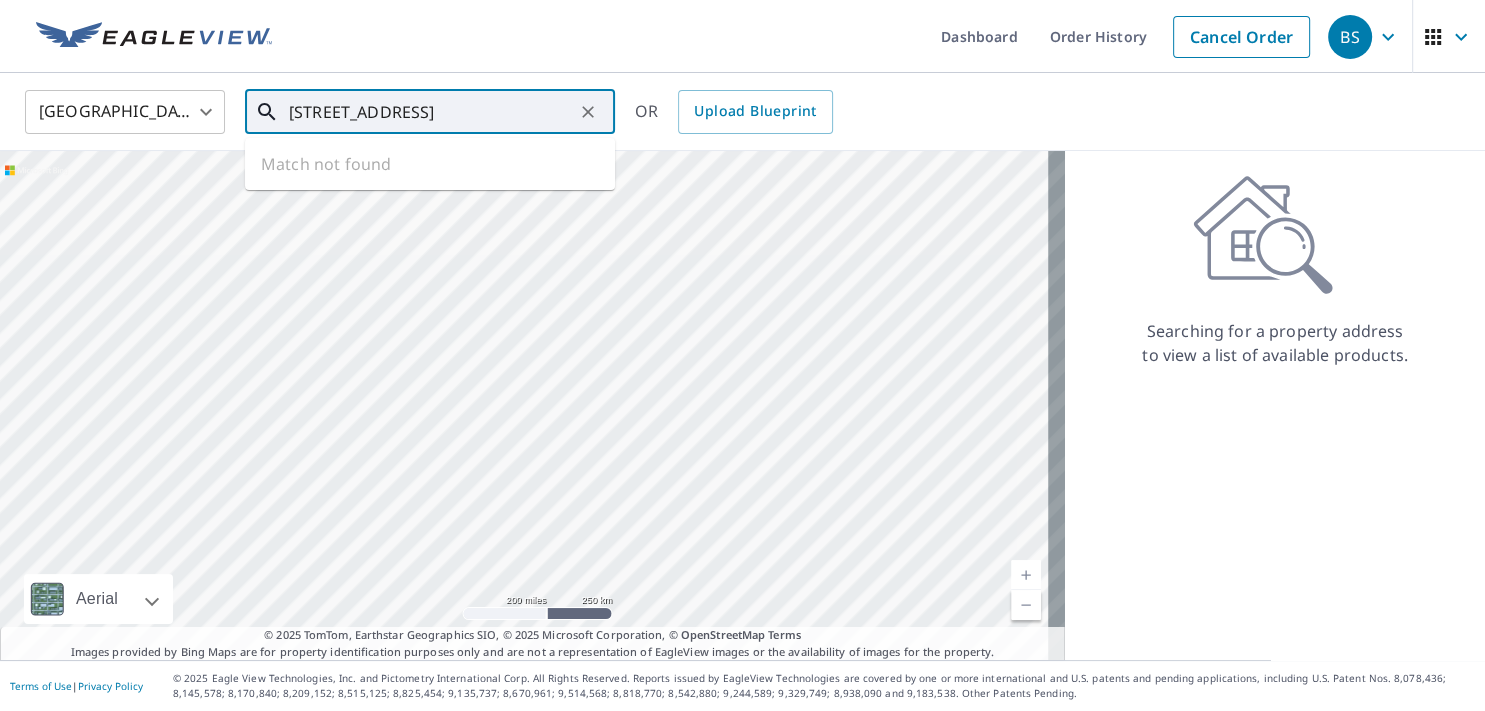 click on "221 Lake shore E. Falamouth" at bounding box center [431, 112] 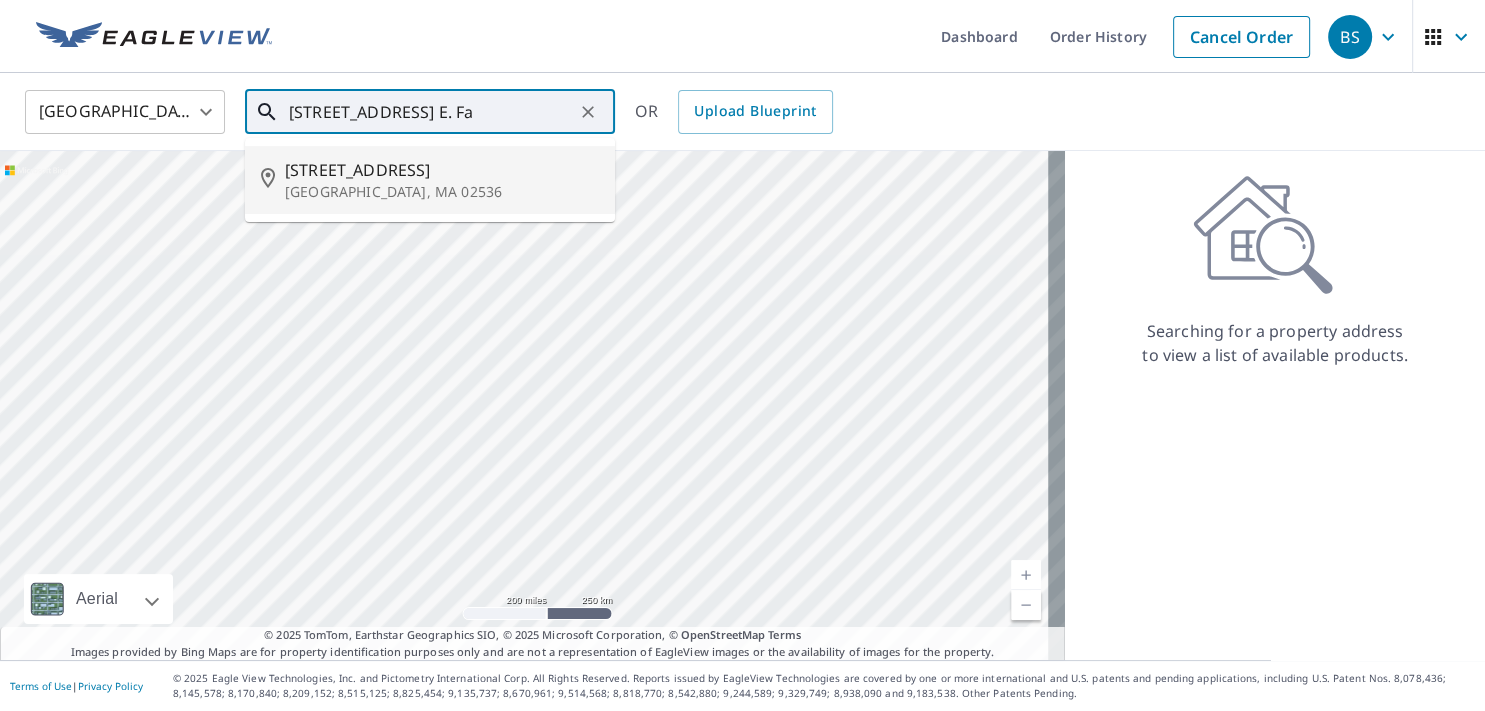 click on "221 Lake Shore Dr" at bounding box center [442, 170] 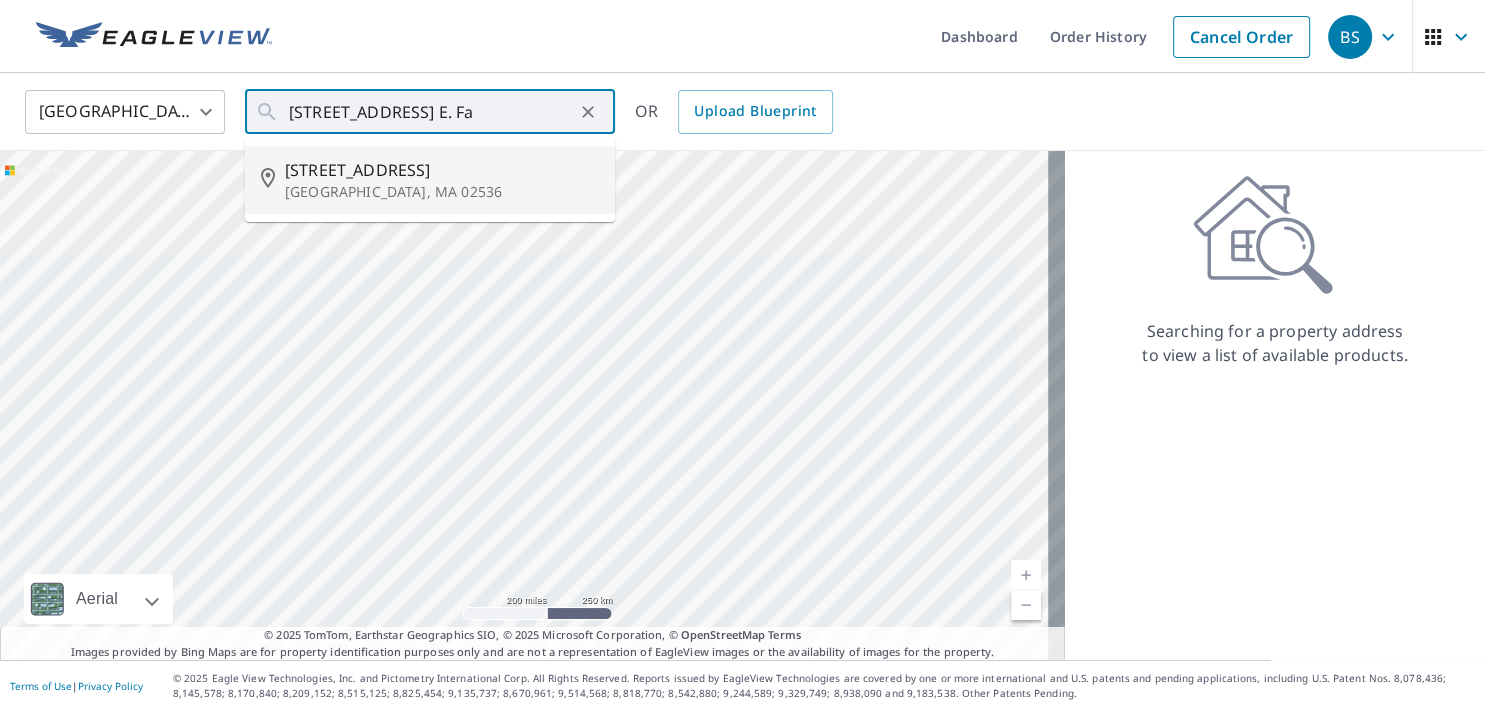 type on "221 Lake Shore Dr East Falmouth, MA 02536" 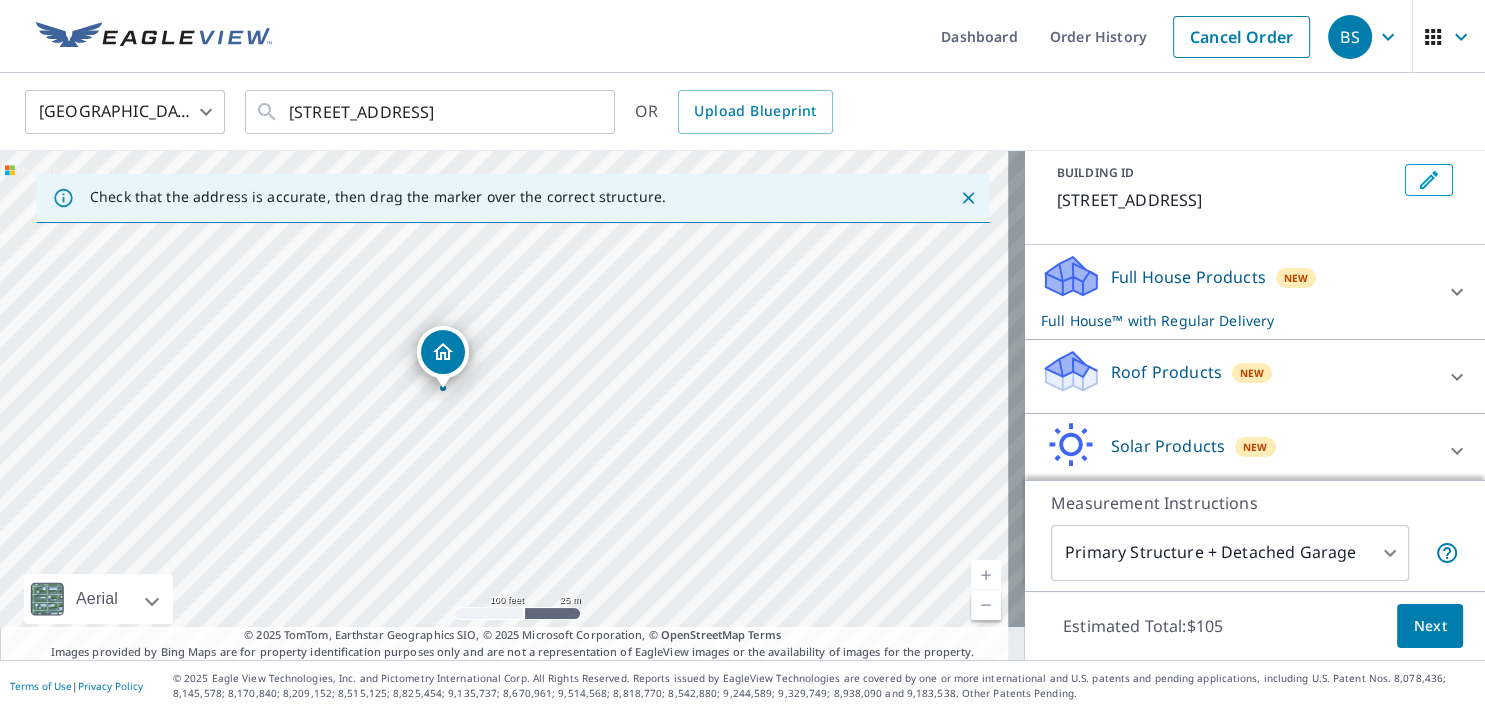 scroll, scrollTop: 218, scrollLeft: 0, axis: vertical 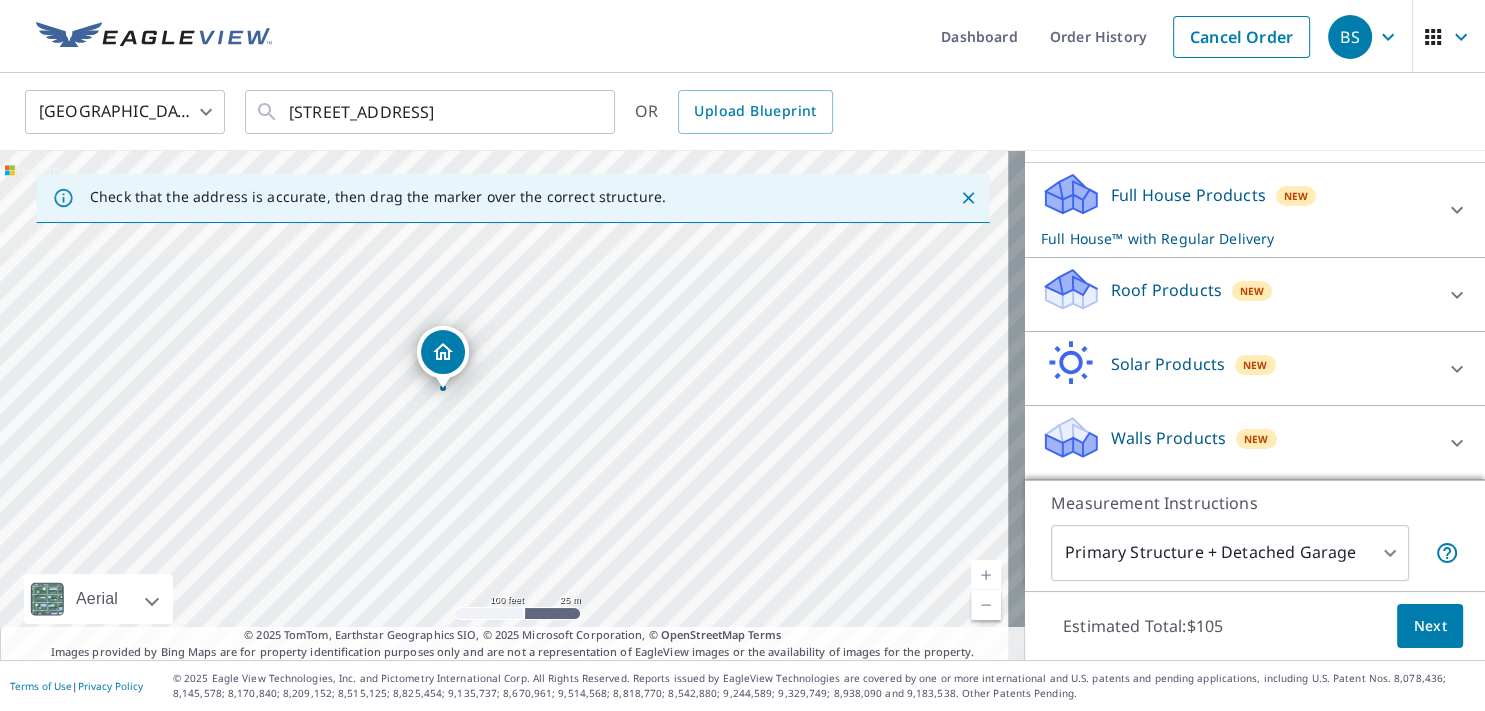 click 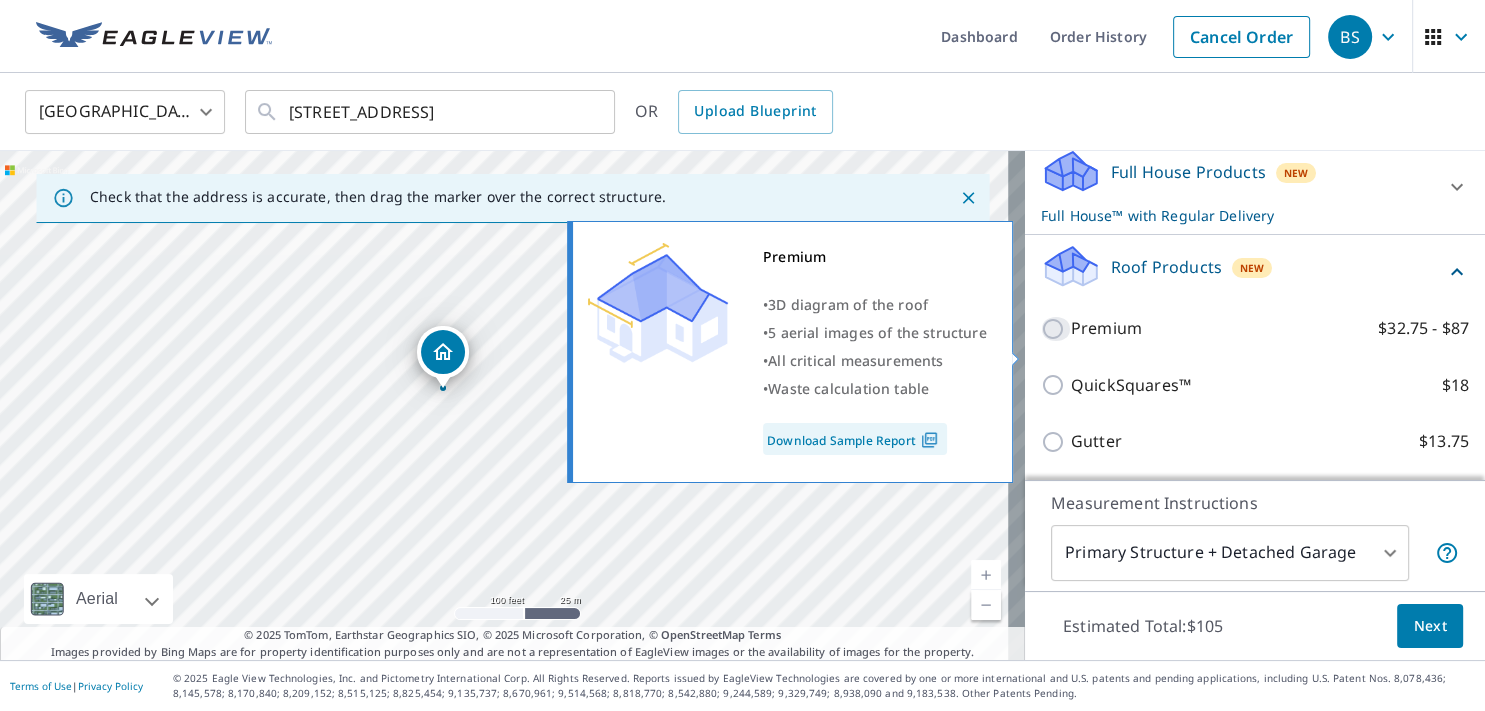 click on "Premium $32.75 - $87" at bounding box center [1056, 329] 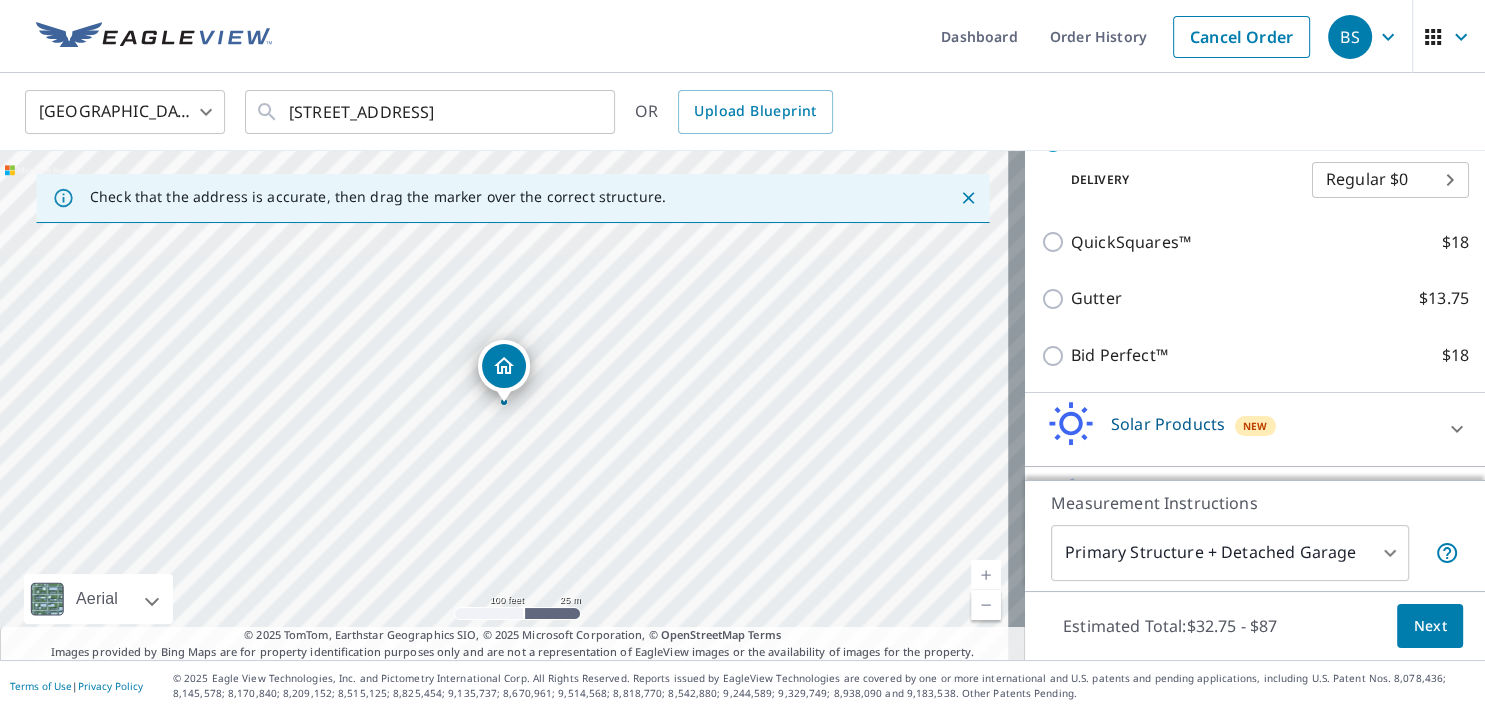 scroll, scrollTop: 490, scrollLeft: 0, axis: vertical 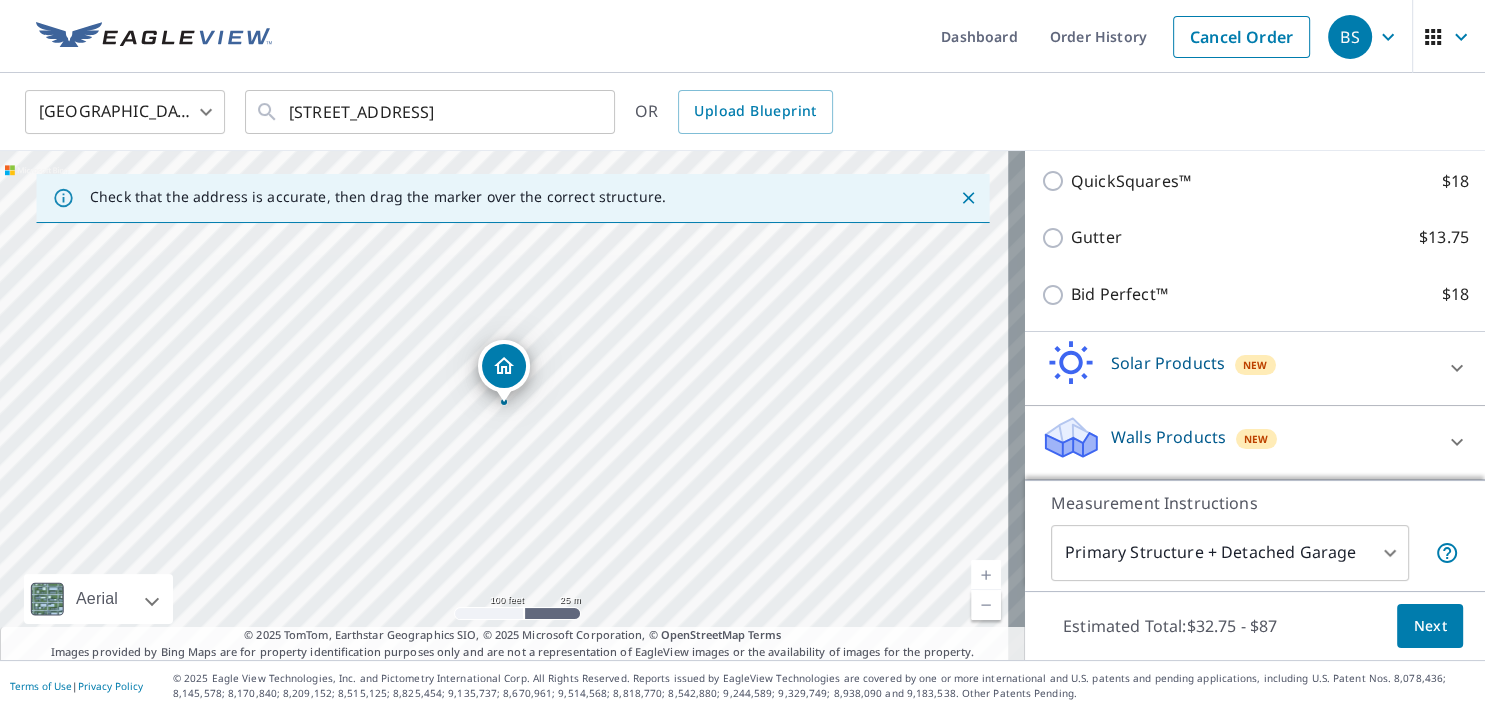 click on "Next" at bounding box center [1430, 626] 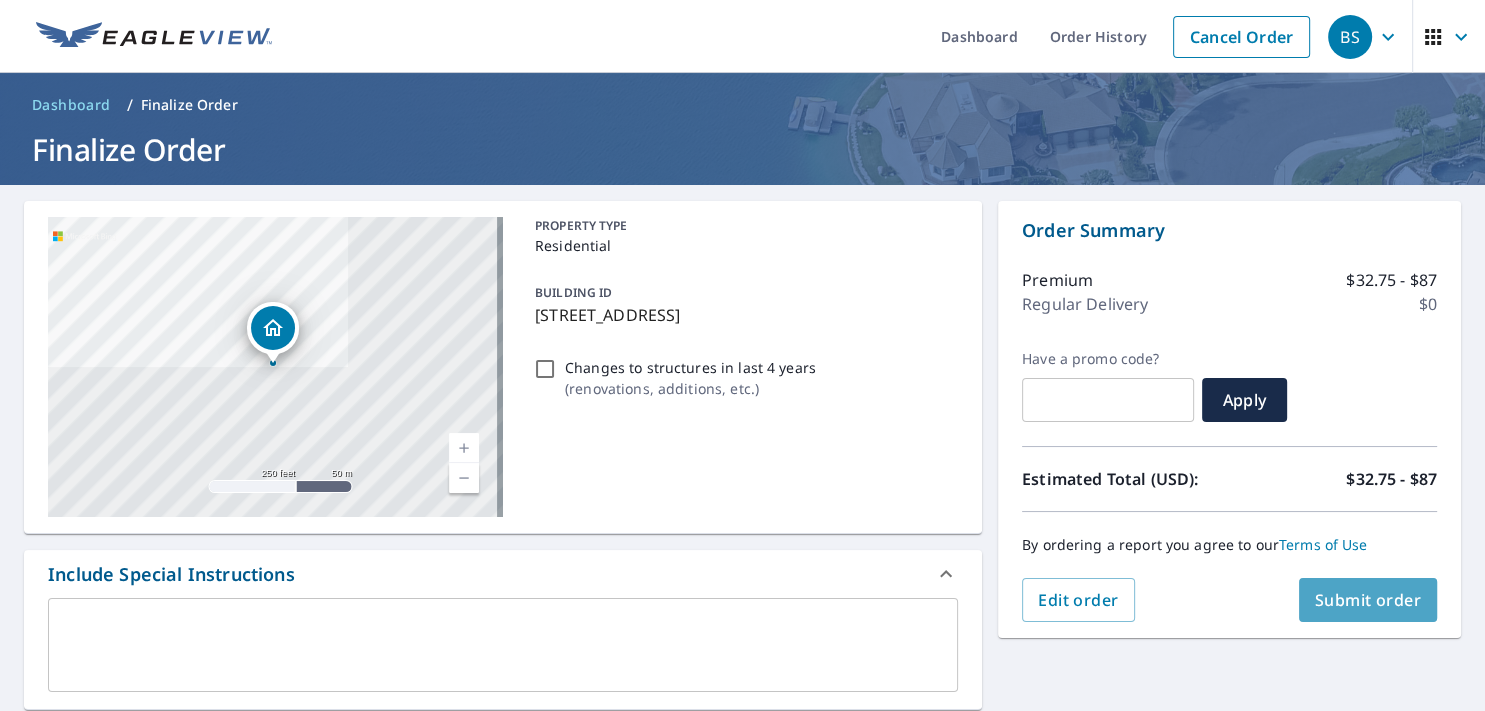 click on "Submit order" at bounding box center (1368, 600) 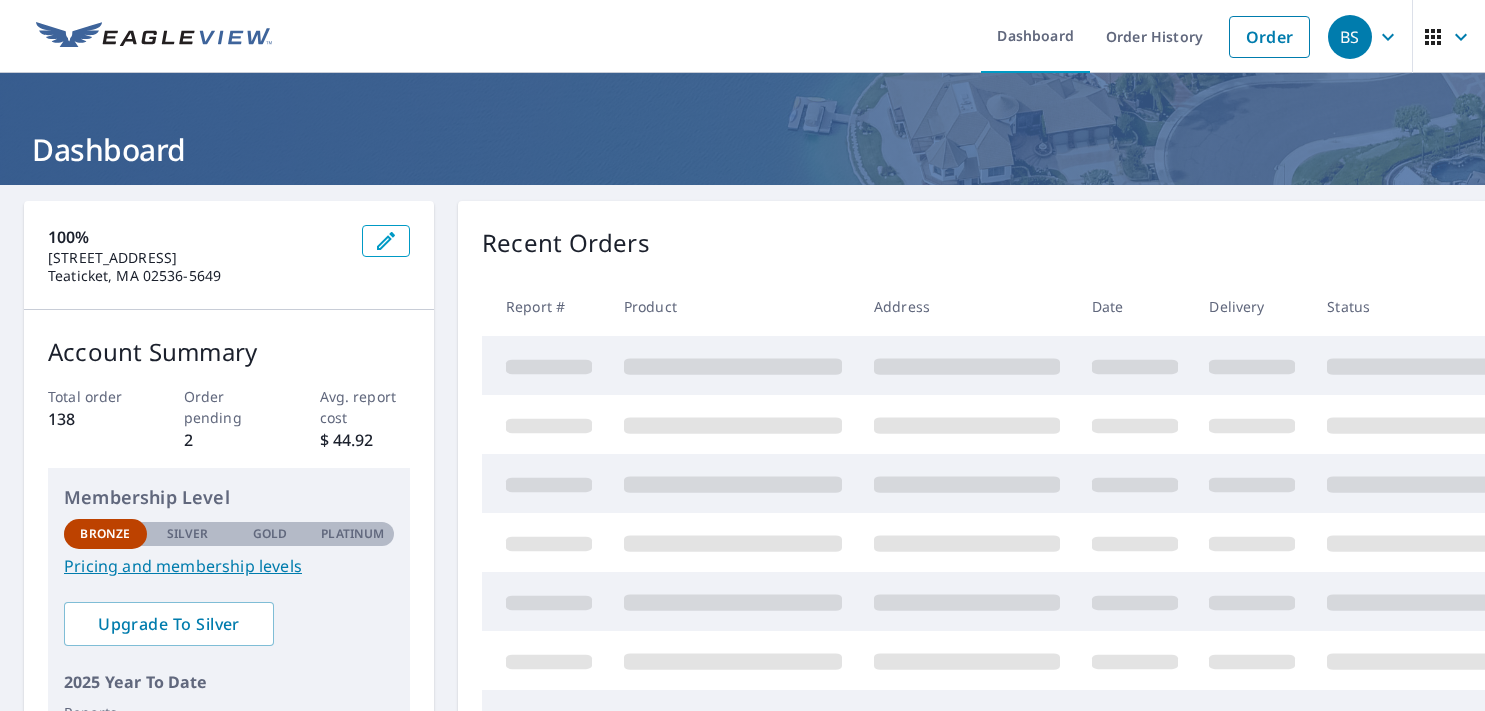 scroll, scrollTop: 0, scrollLeft: 0, axis: both 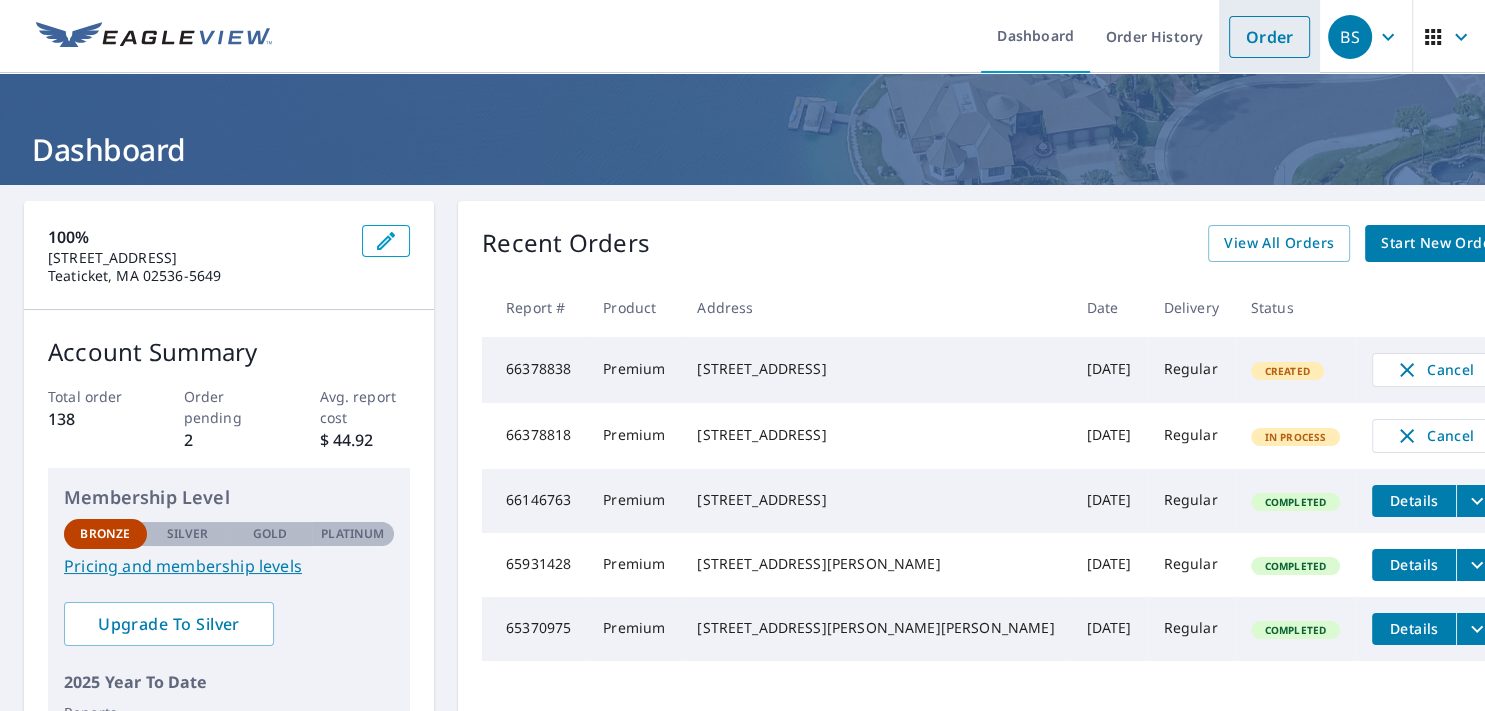 click on "Order" at bounding box center (1269, 37) 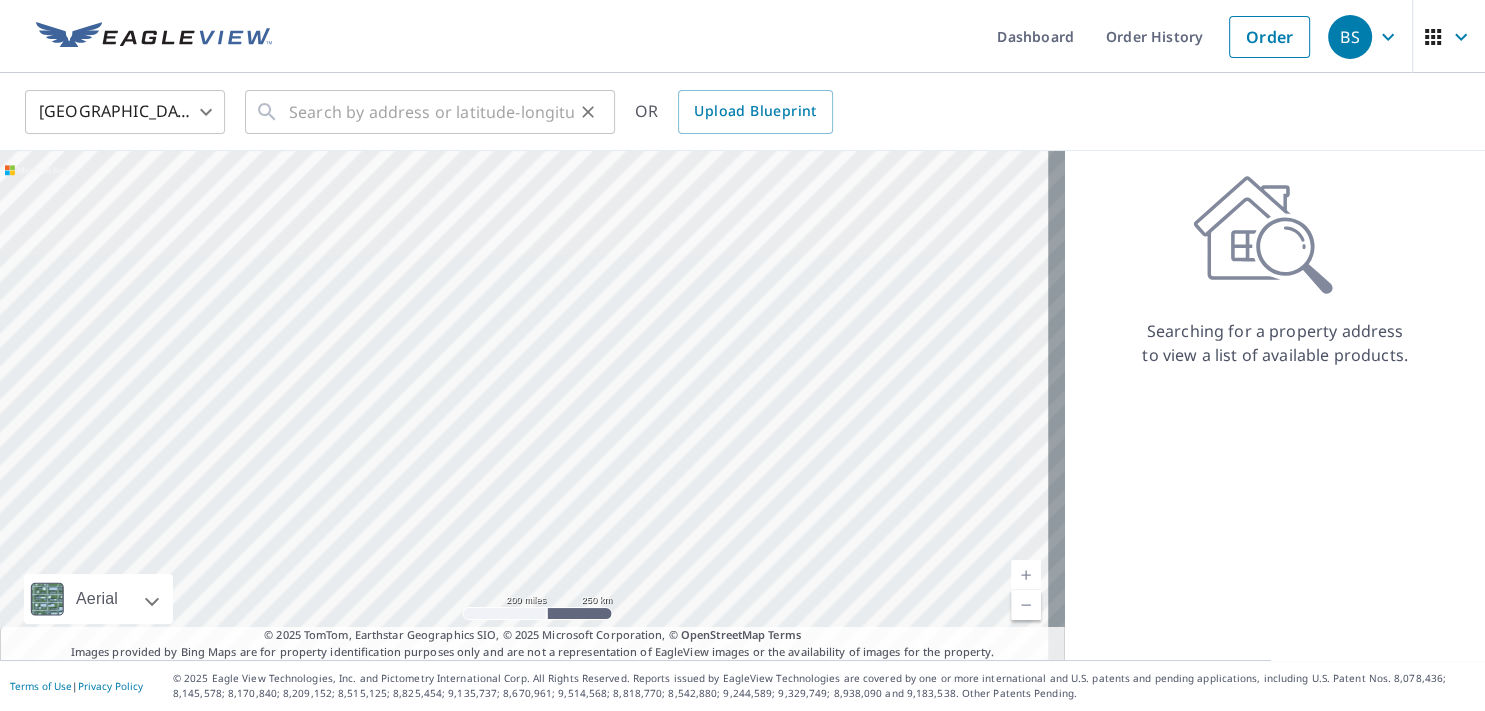 click on "​" at bounding box center [430, 112] 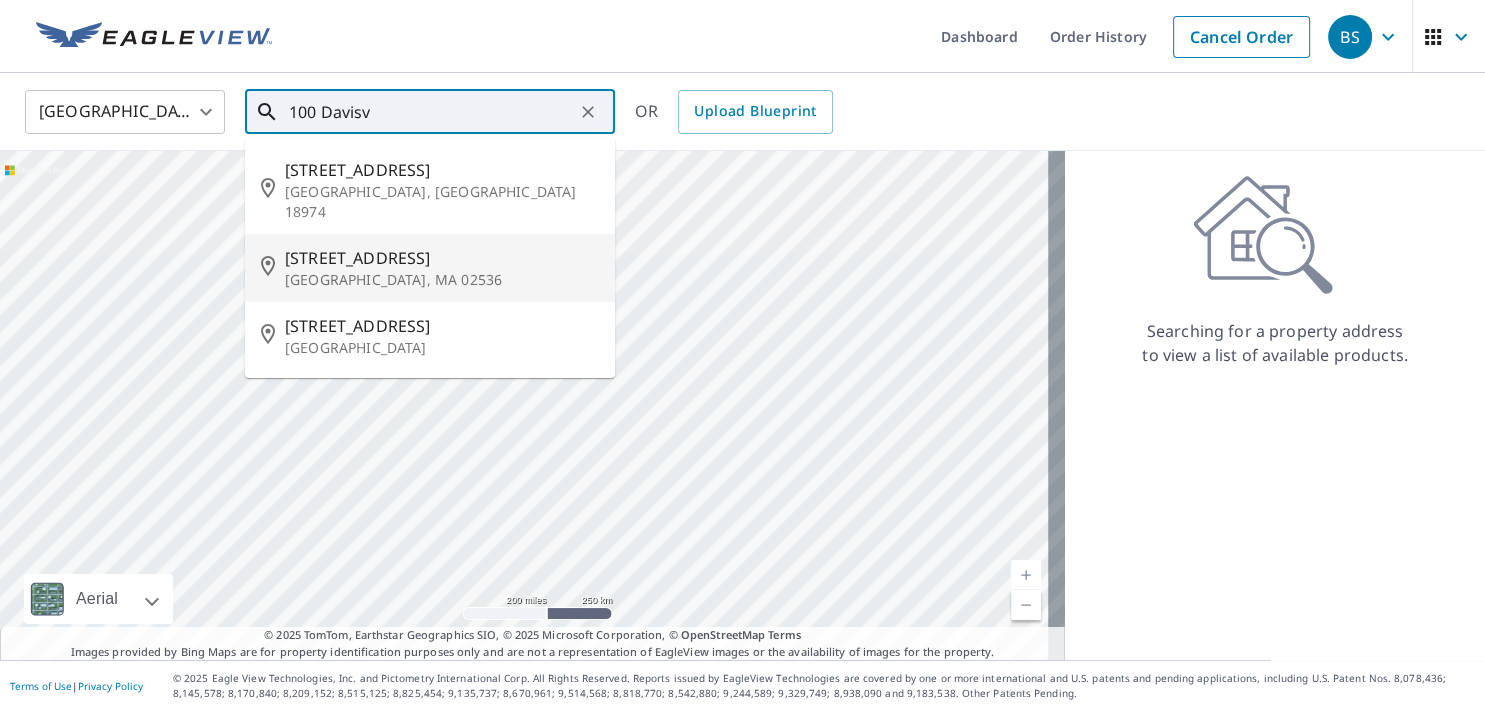 click on "100 Davisville Rd" at bounding box center (442, 258) 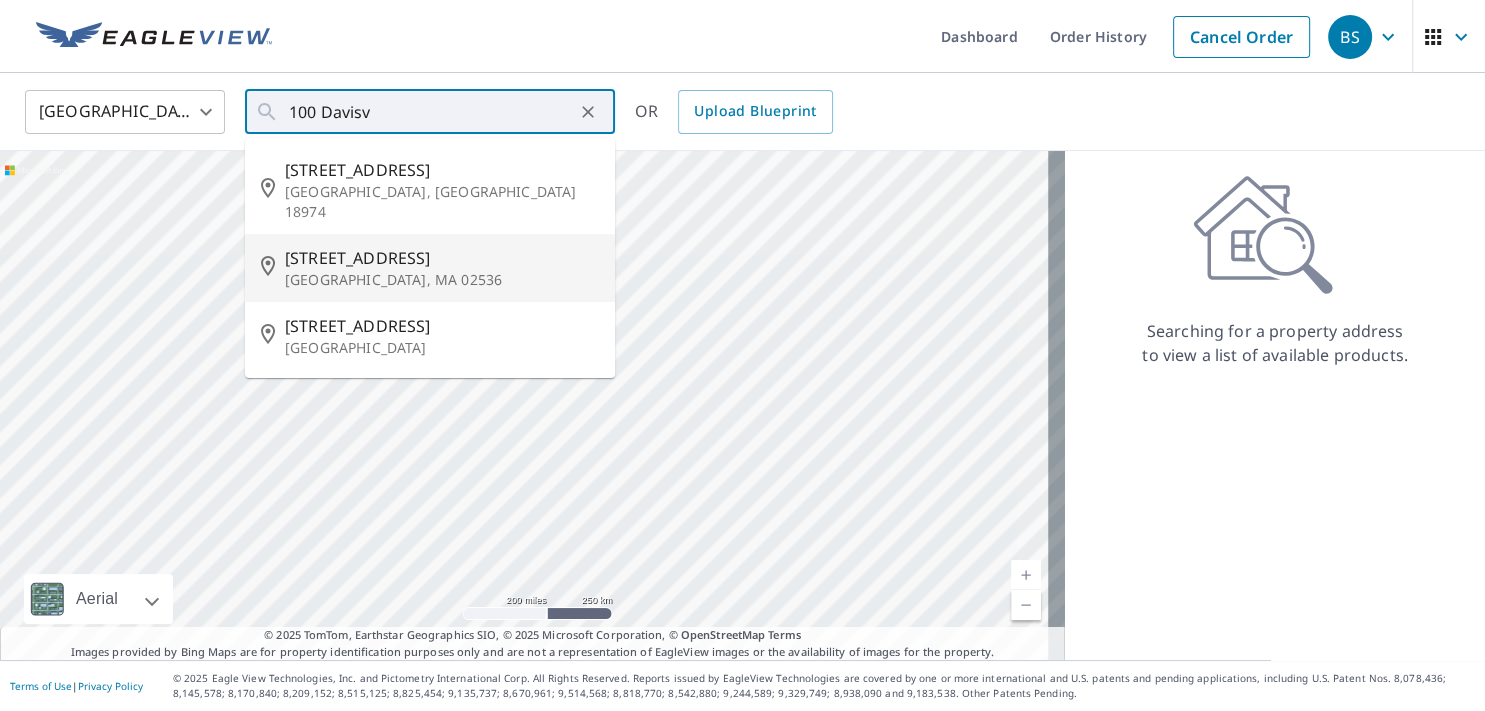 type on "100 Davisville Rd East Falmouth, MA 02536" 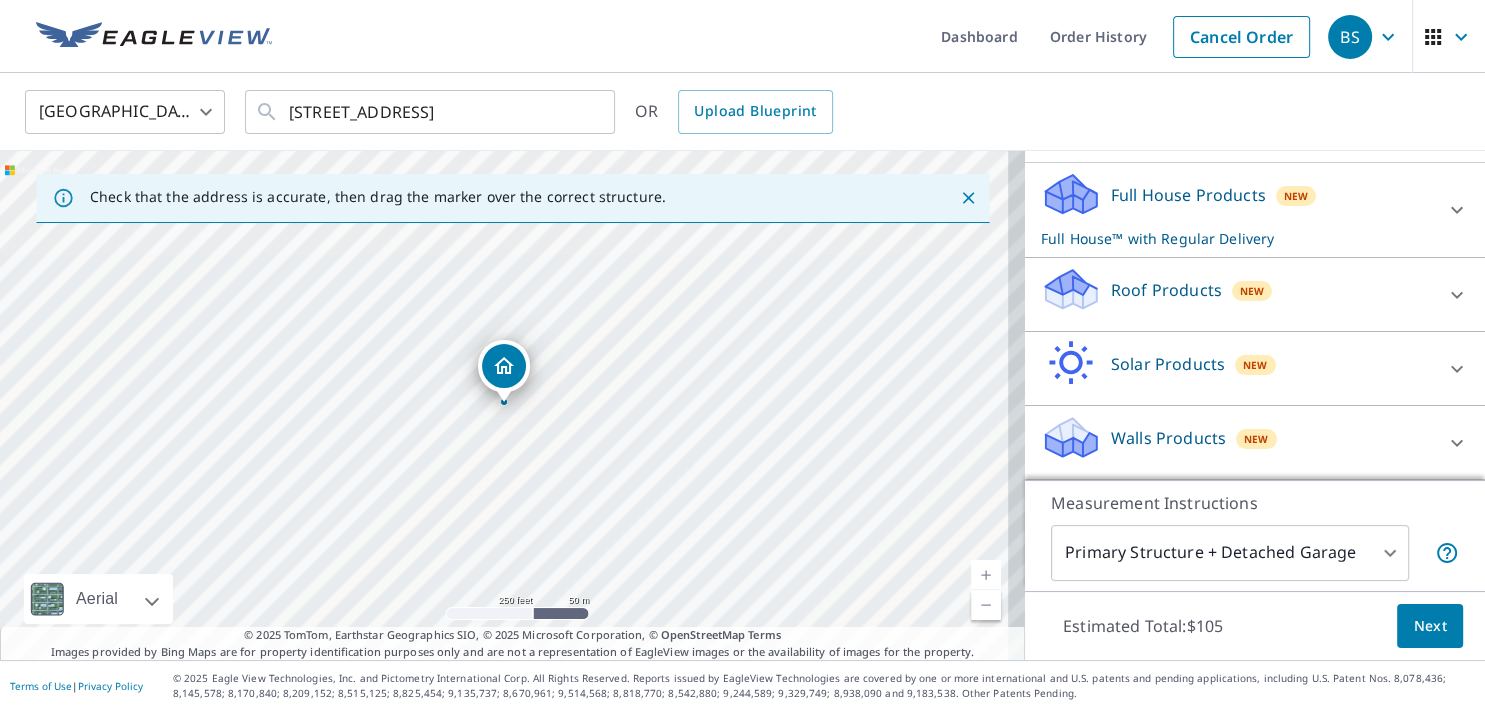 scroll, scrollTop: 218, scrollLeft: 0, axis: vertical 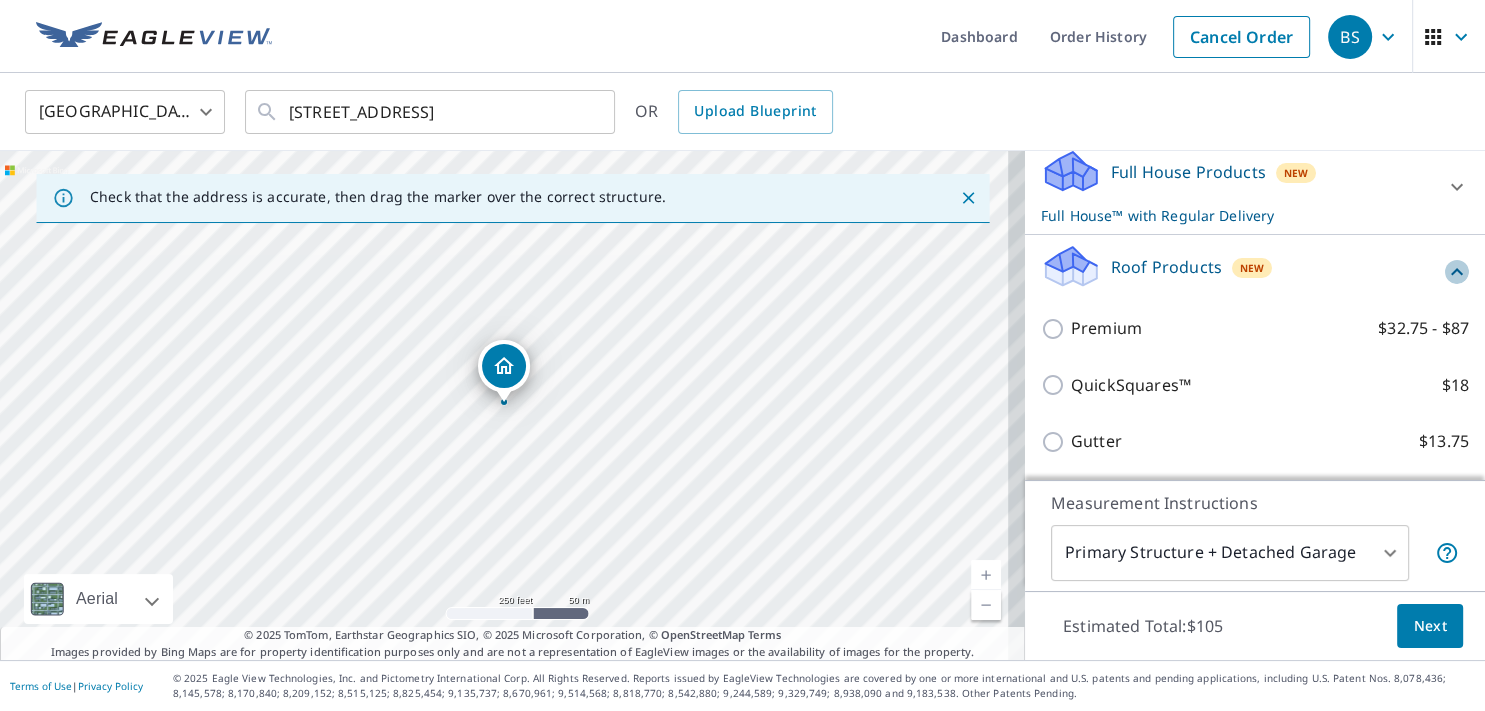 click 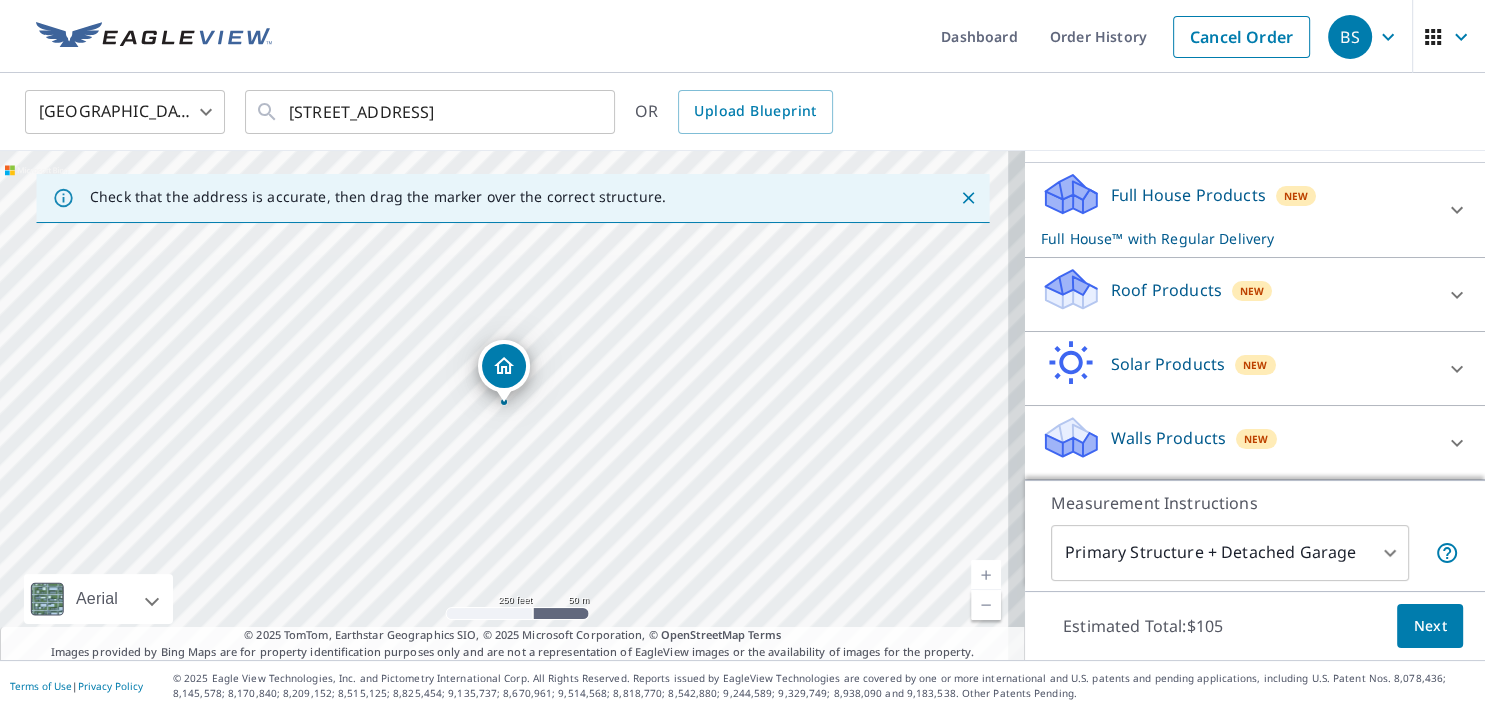 click 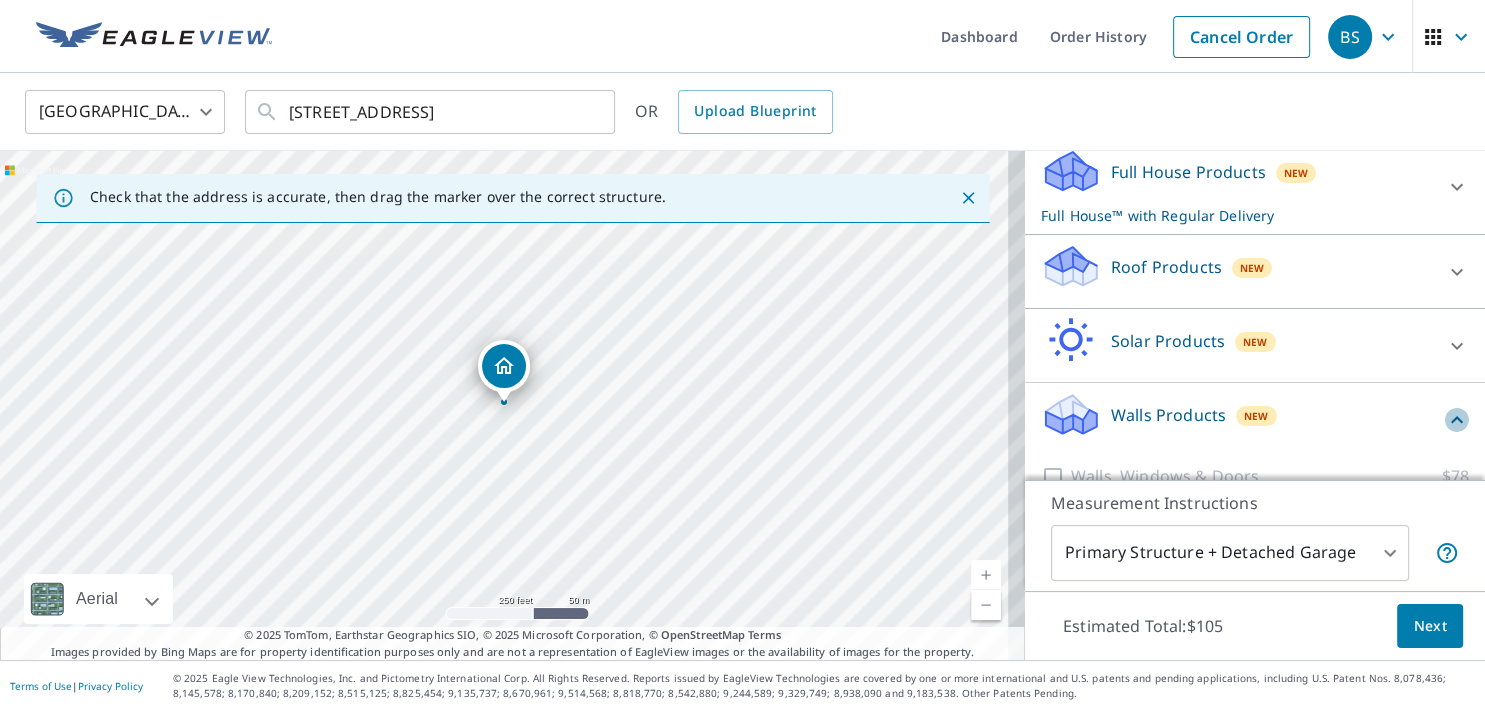 click 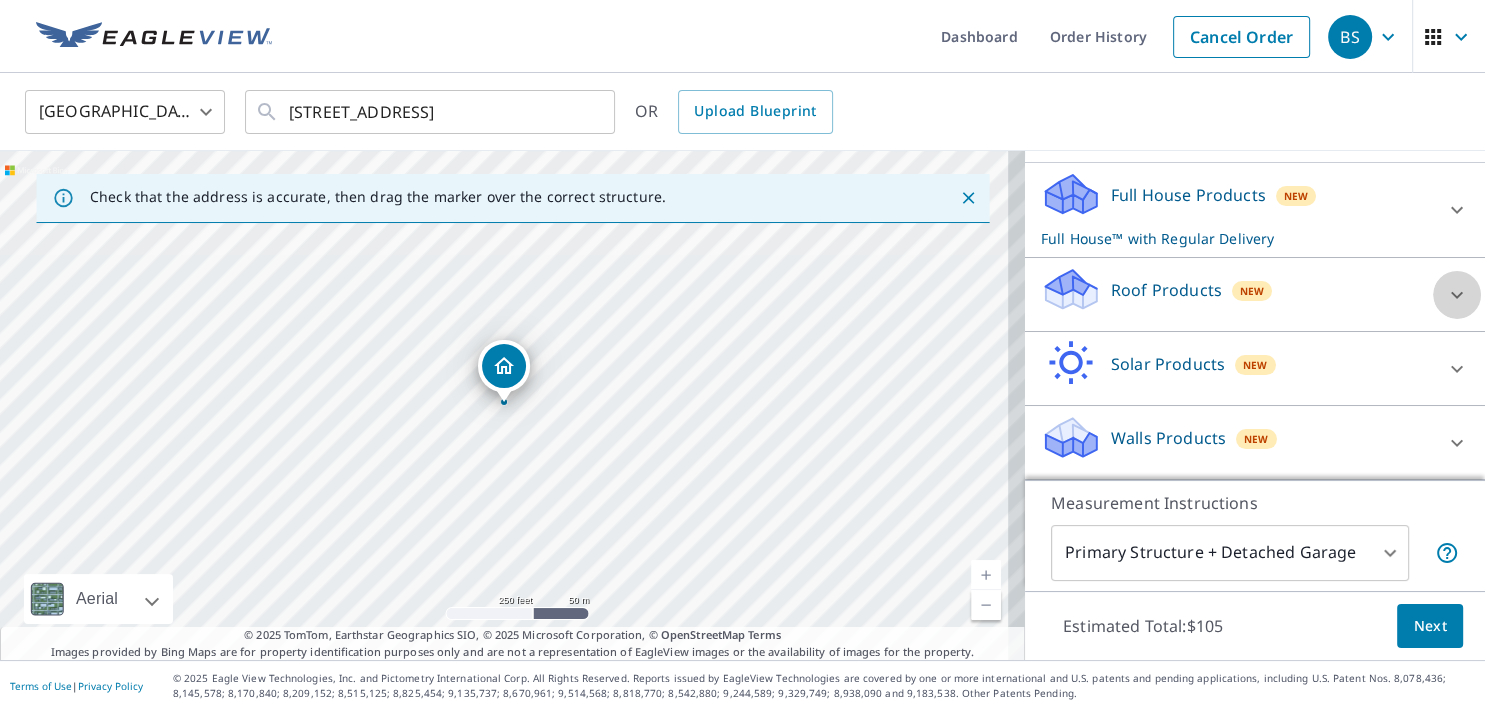 click 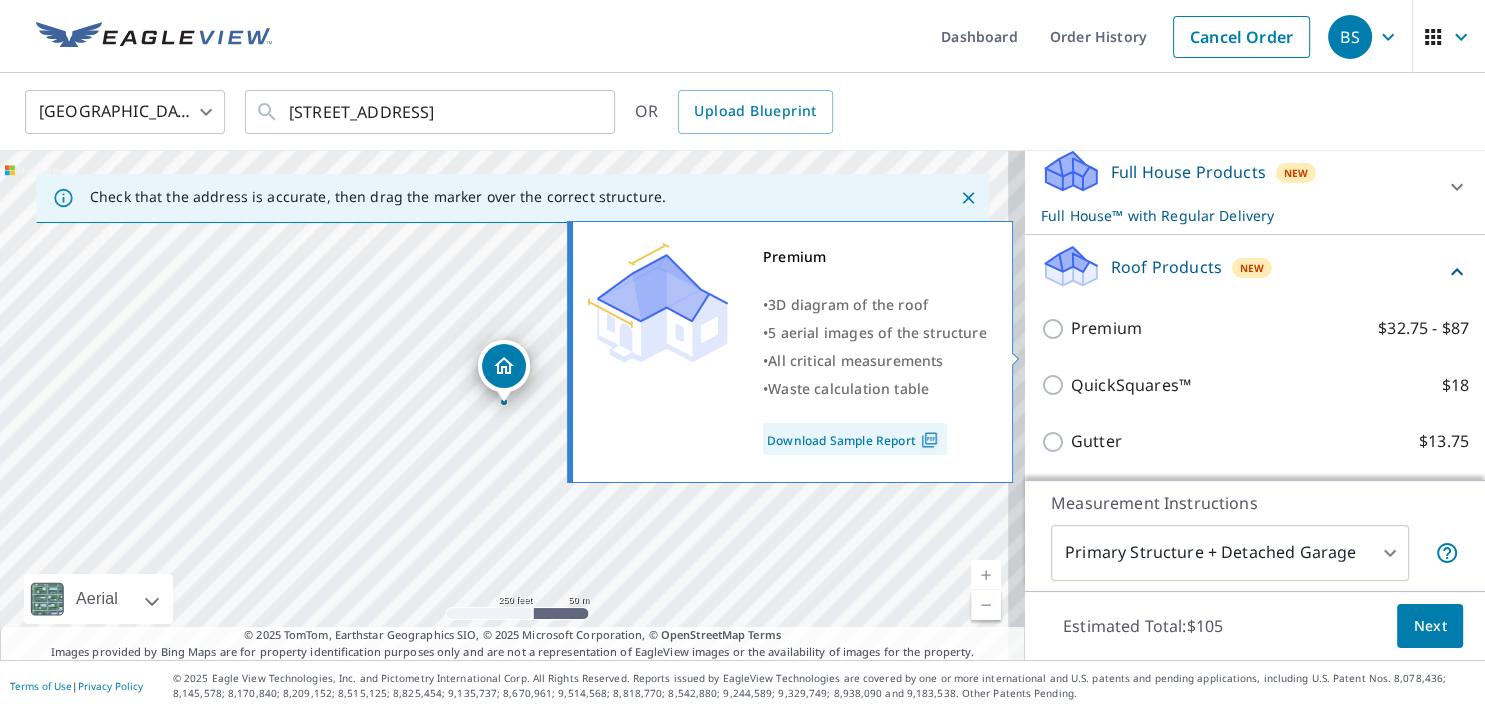 click on "Premium $32.75 - $87" at bounding box center [1056, 329] 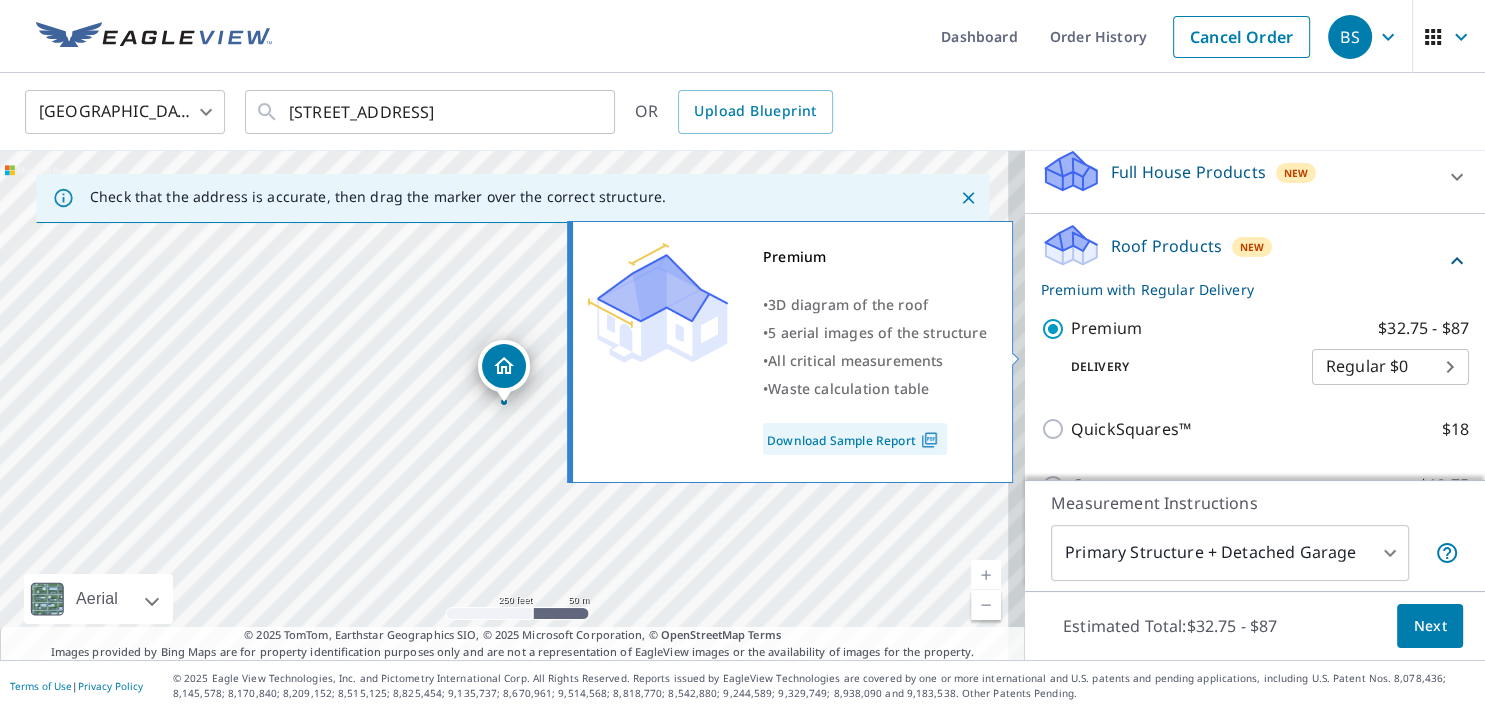 checkbox on "false" 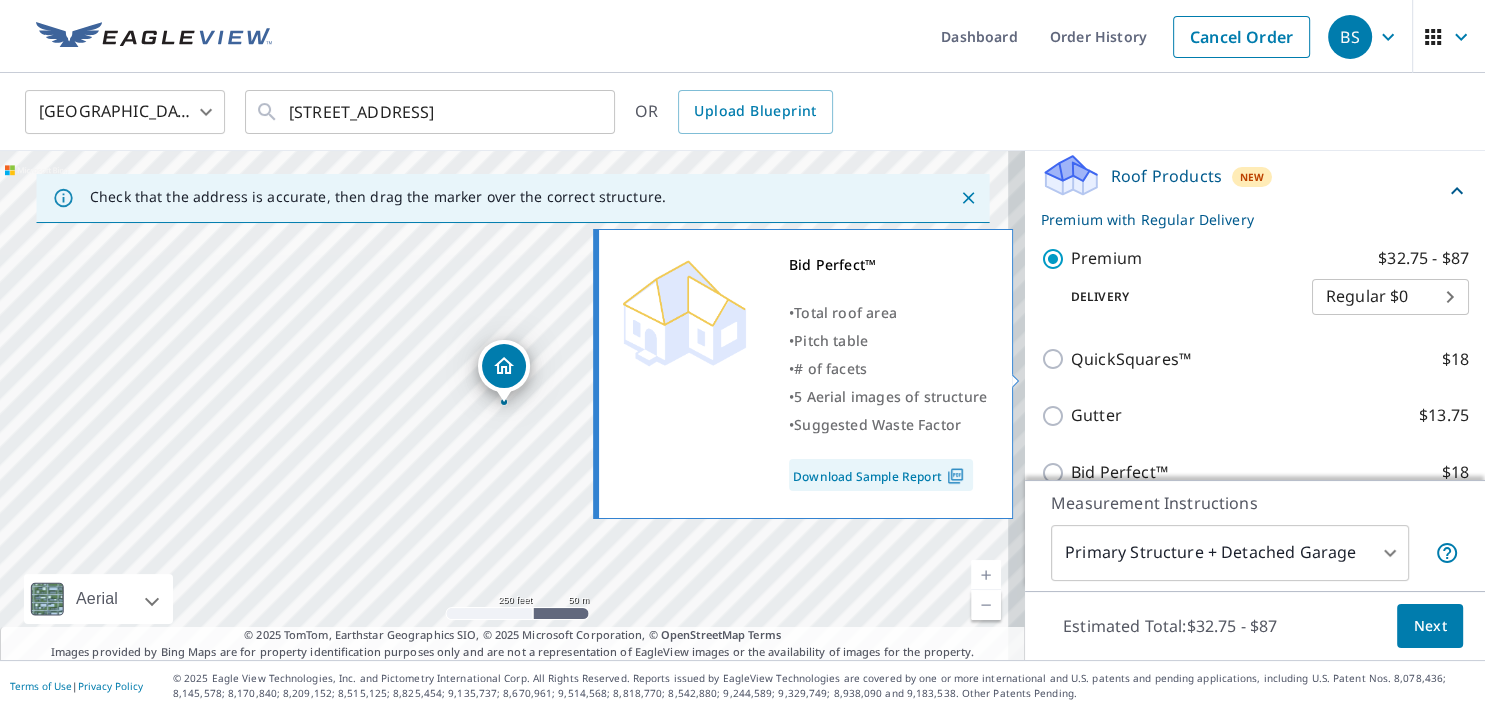scroll, scrollTop: 490, scrollLeft: 0, axis: vertical 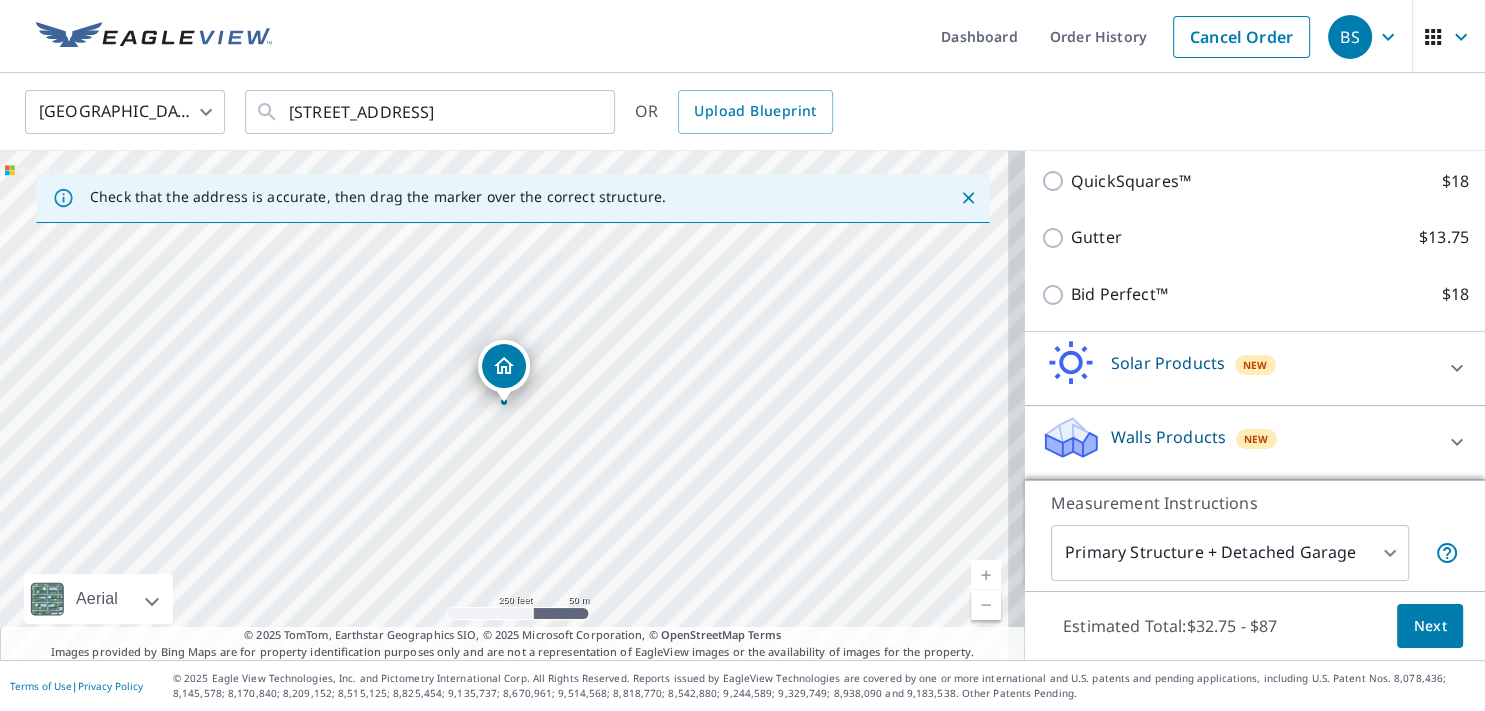 click on "Next" at bounding box center (1430, 626) 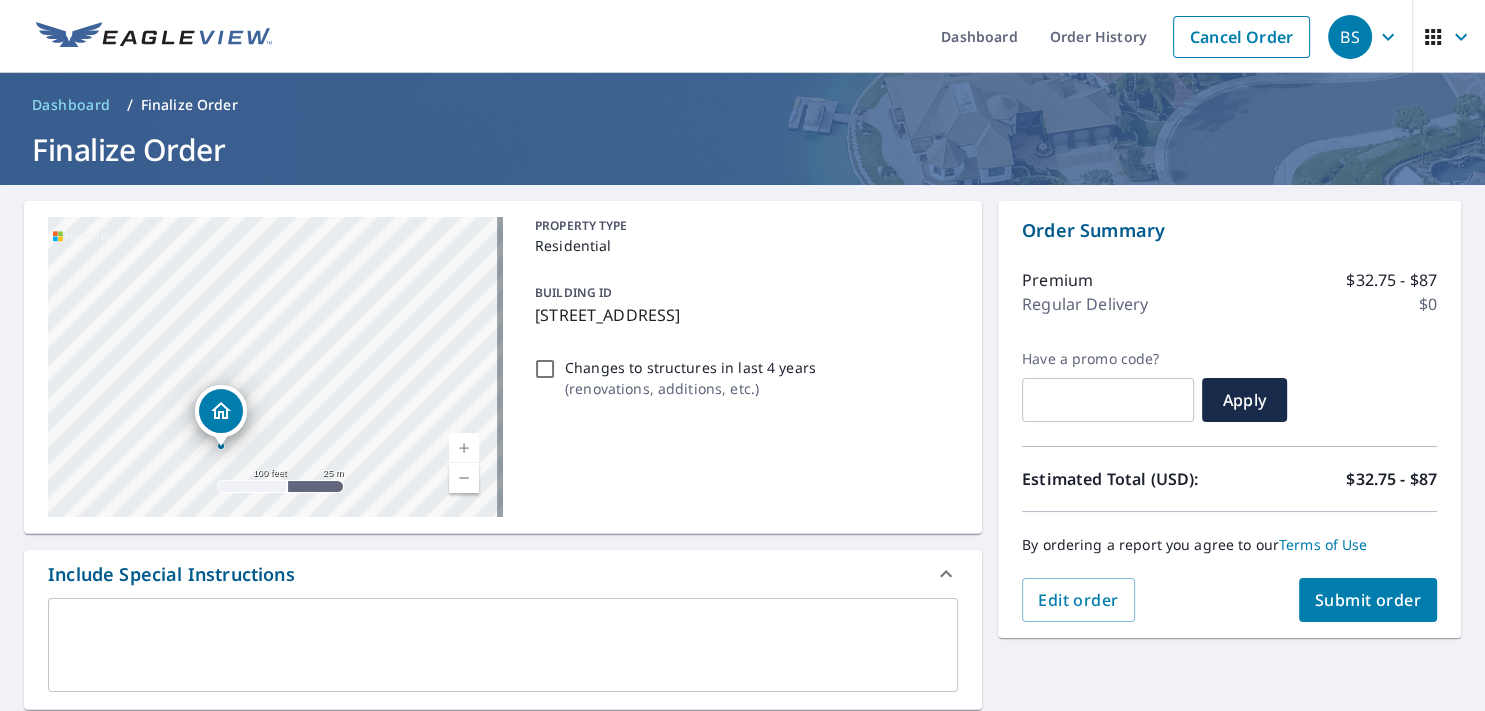 click on "Submit order" at bounding box center [1368, 600] 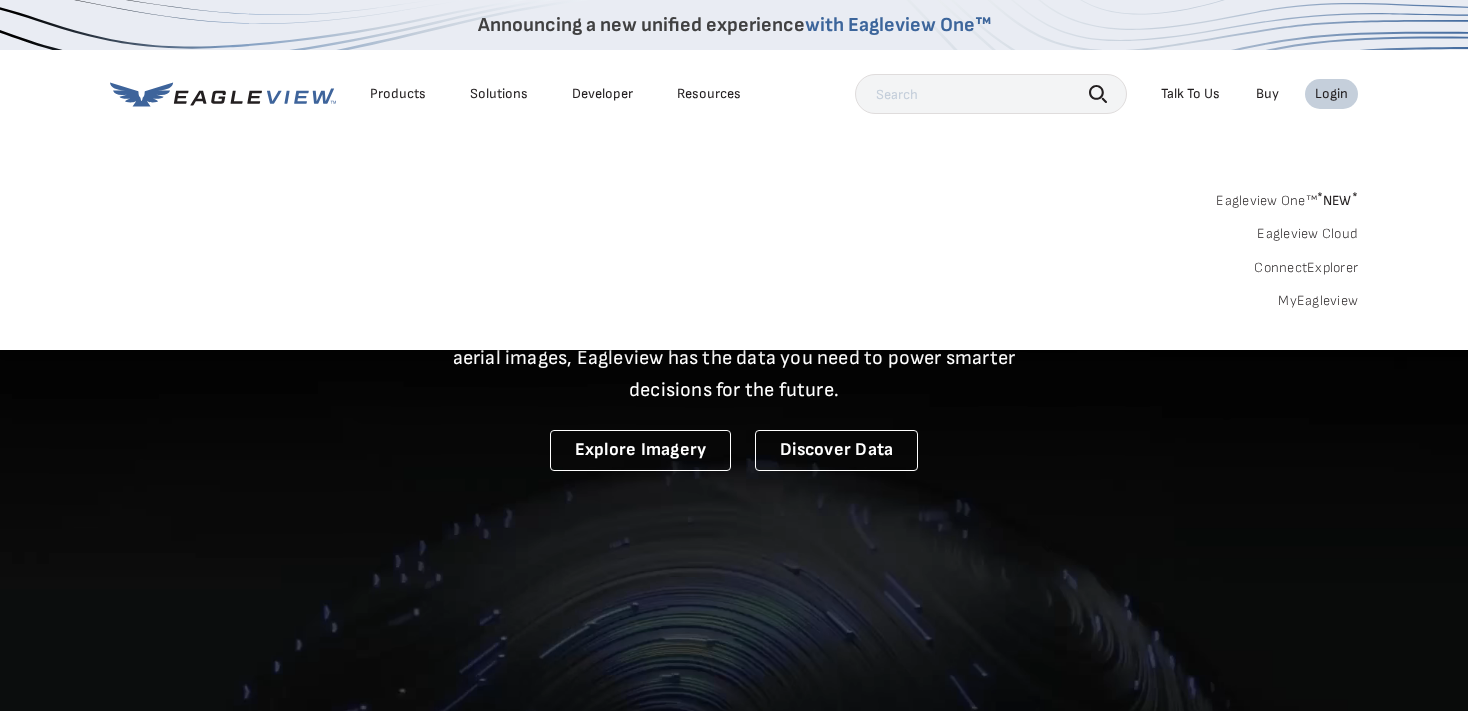 scroll, scrollTop: 0, scrollLeft: 0, axis: both 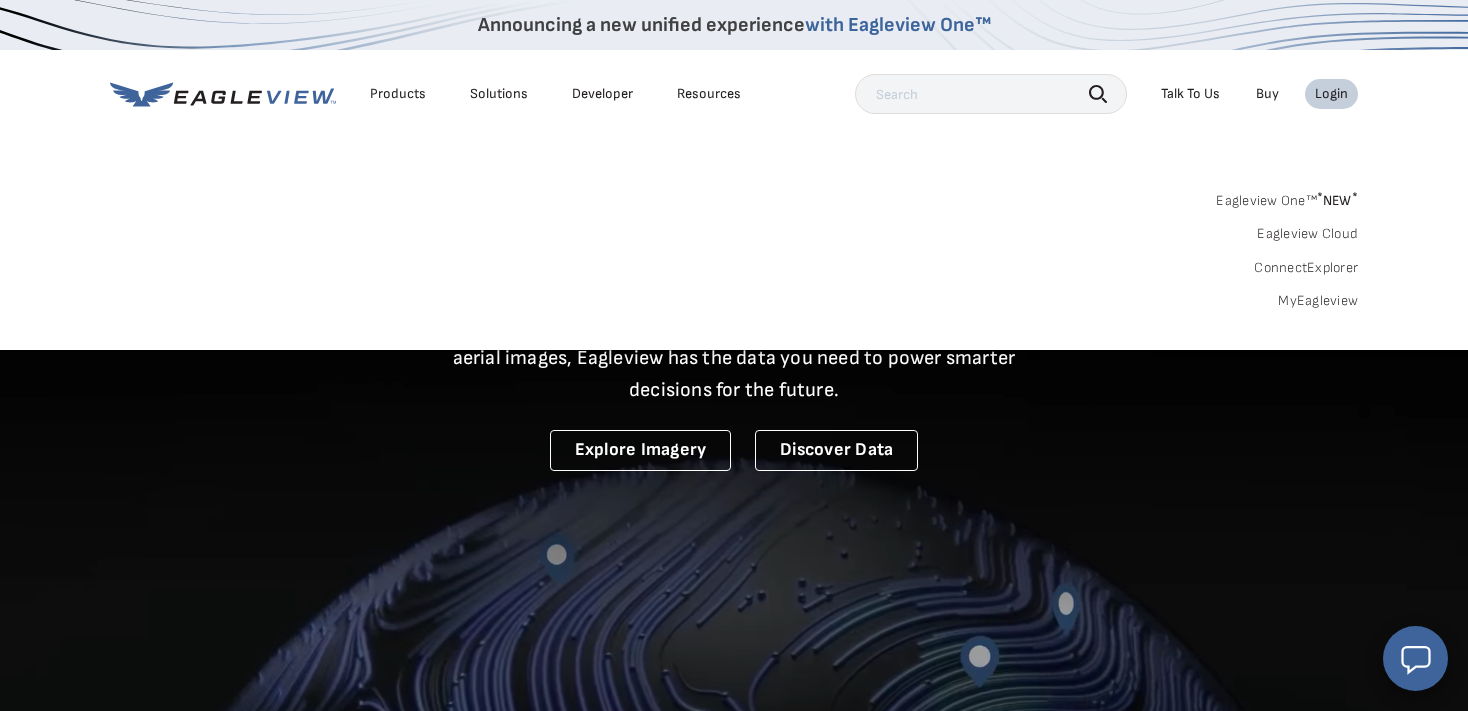 click on "MyEagleview" at bounding box center (1318, 301) 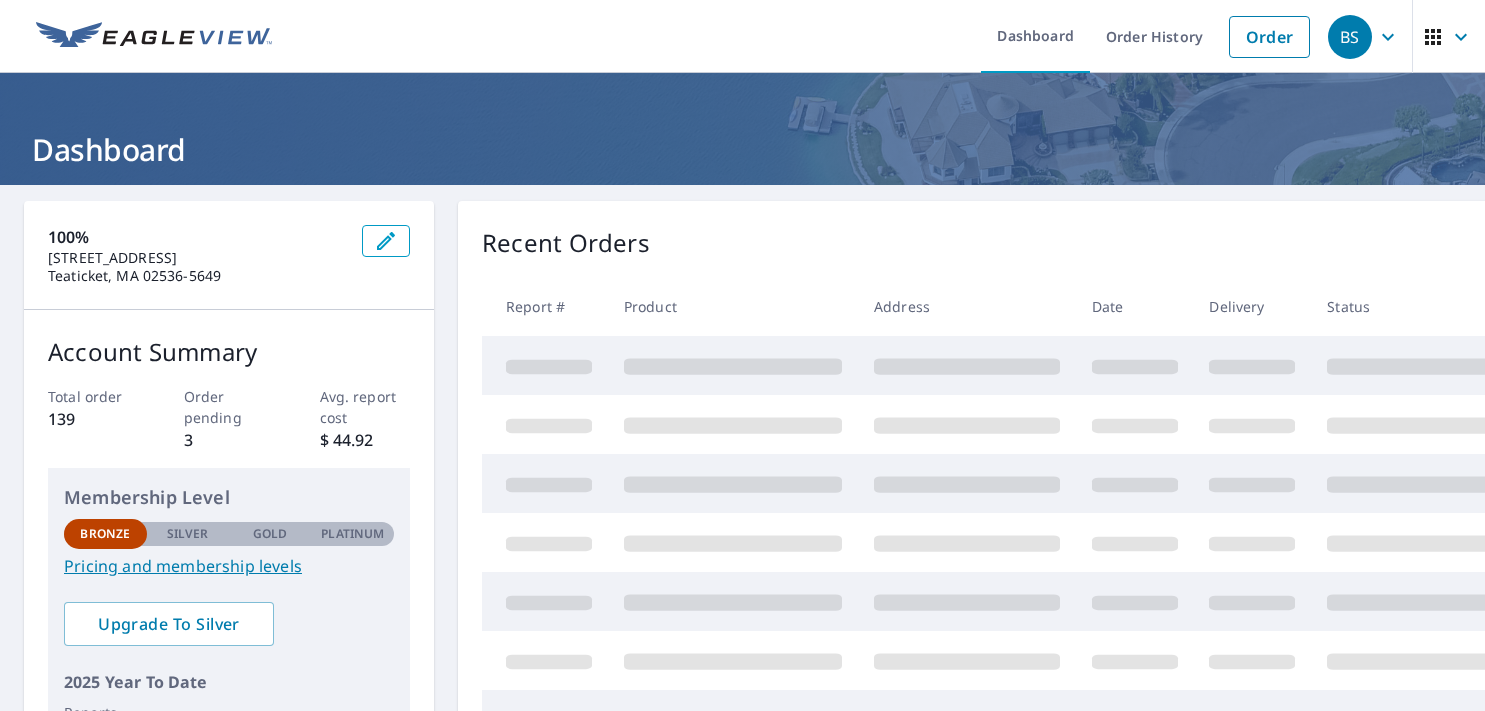 scroll, scrollTop: 0, scrollLeft: 0, axis: both 